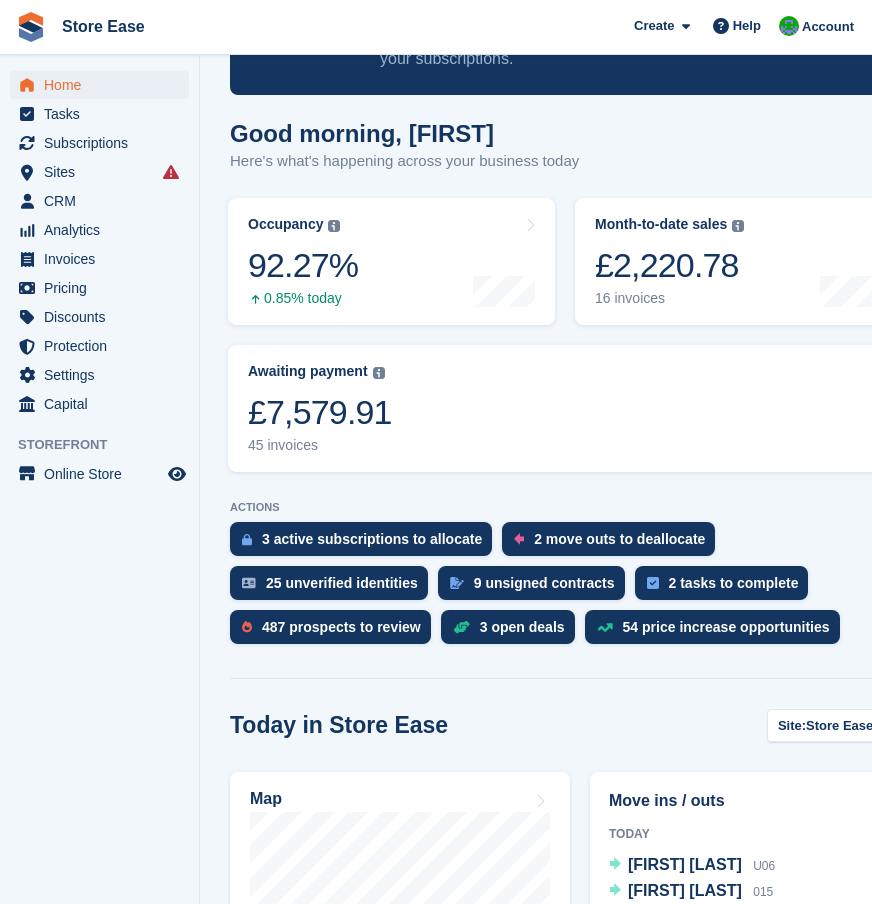 scroll, scrollTop: 300, scrollLeft: 0, axis: vertical 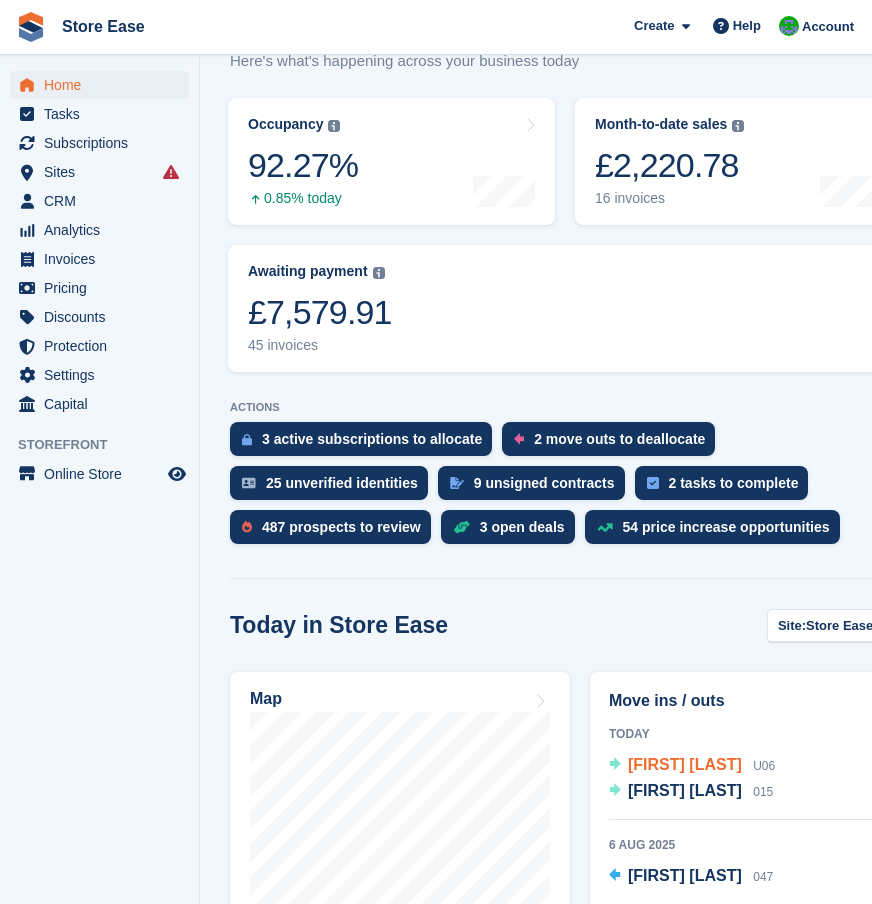 click on "ian conroy" at bounding box center (685, 764) 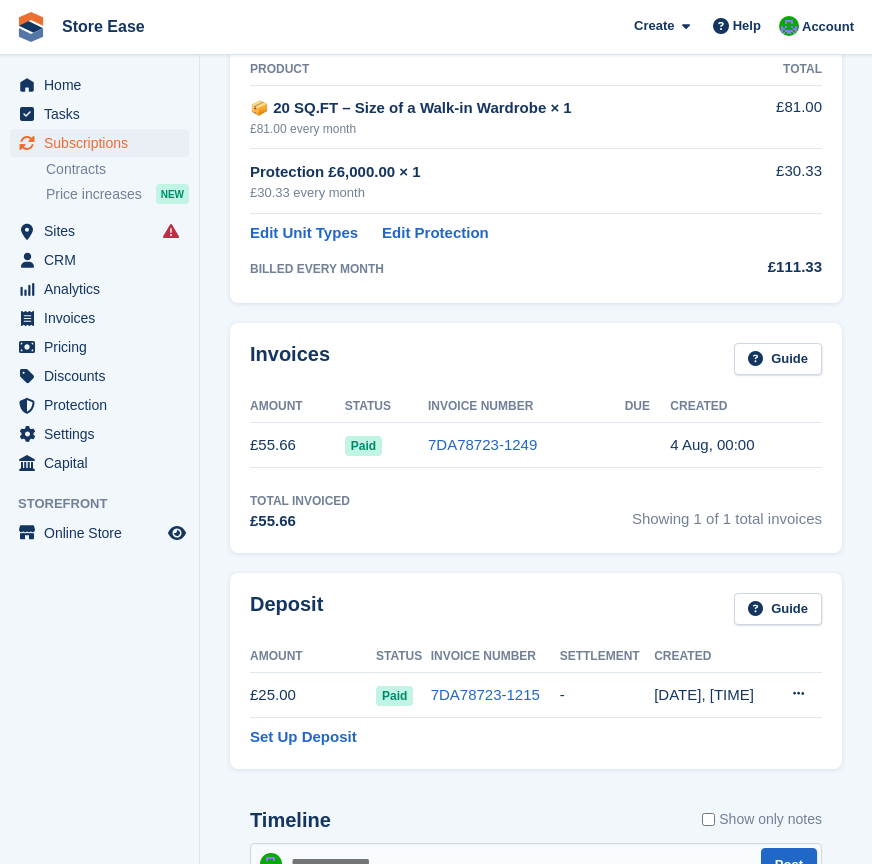 scroll, scrollTop: 200, scrollLeft: 0, axis: vertical 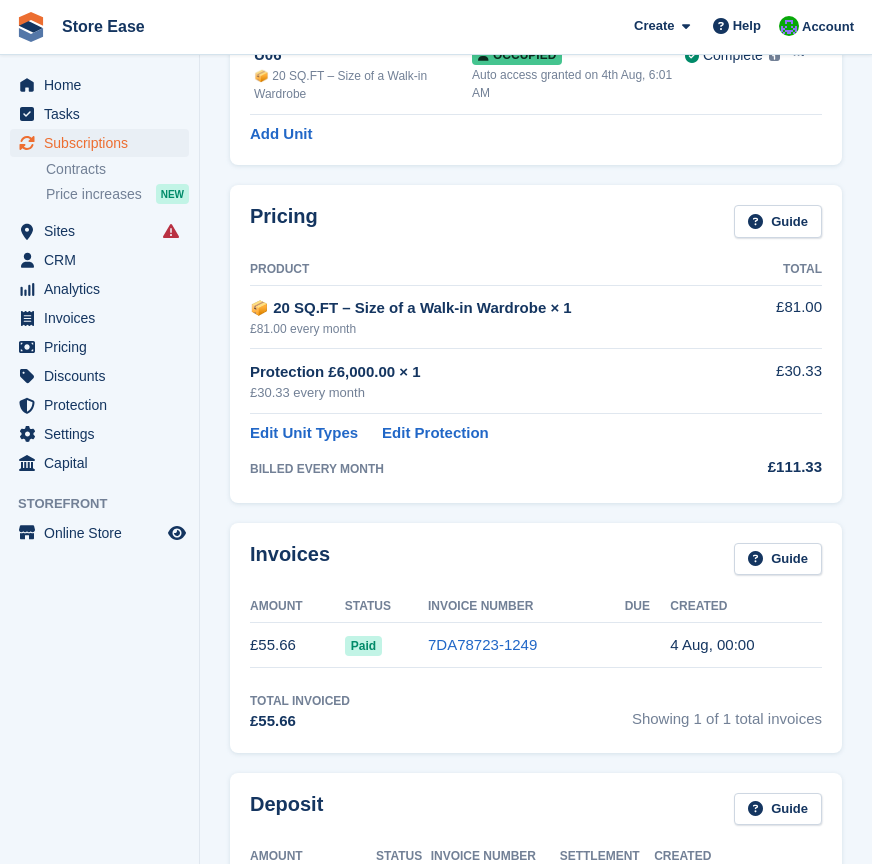 click on "Home
Tasks
Subscriptions
Subscriptions
Subscriptions
Contracts
Price increases
NEW
Contracts
Price increases
NEW
Sites
Sites
Sites
Store Ease" at bounding box center [99, 437] 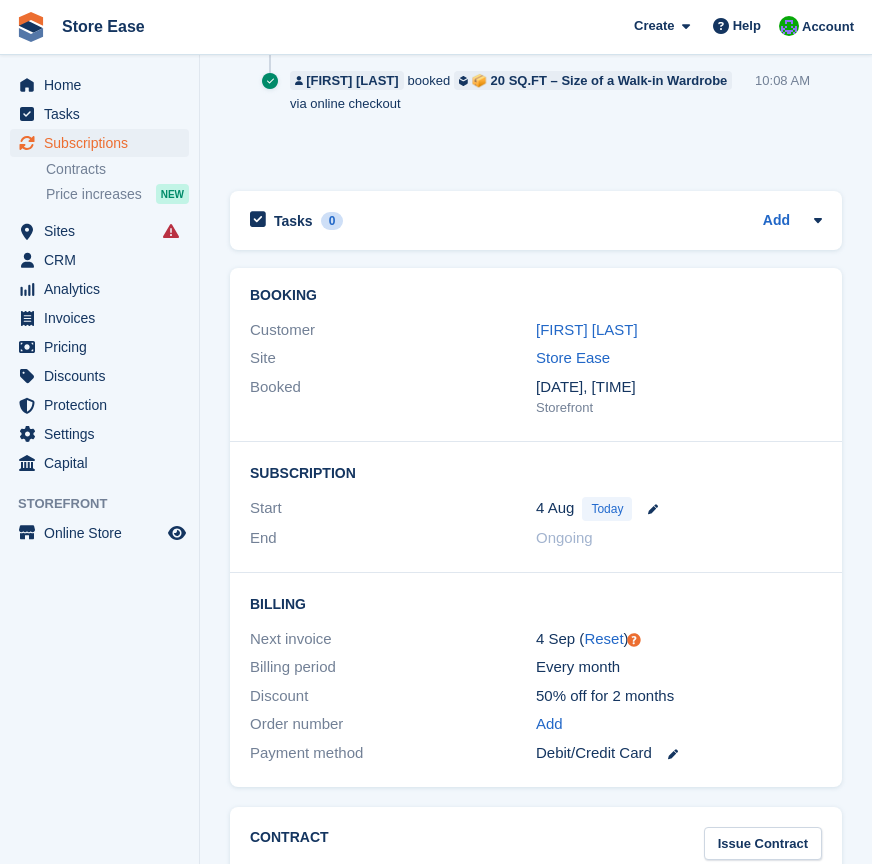 scroll, scrollTop: 2100, scrollLeft: 0, axis: vertical 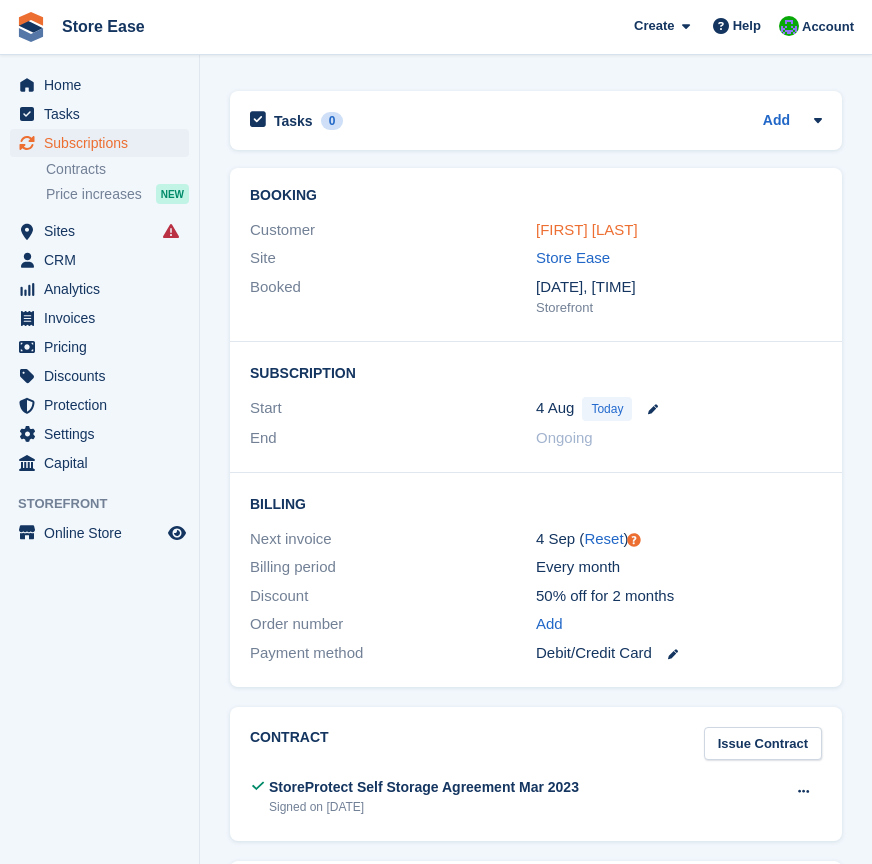 click on "ian conroy" at bounding box center [587, 229] 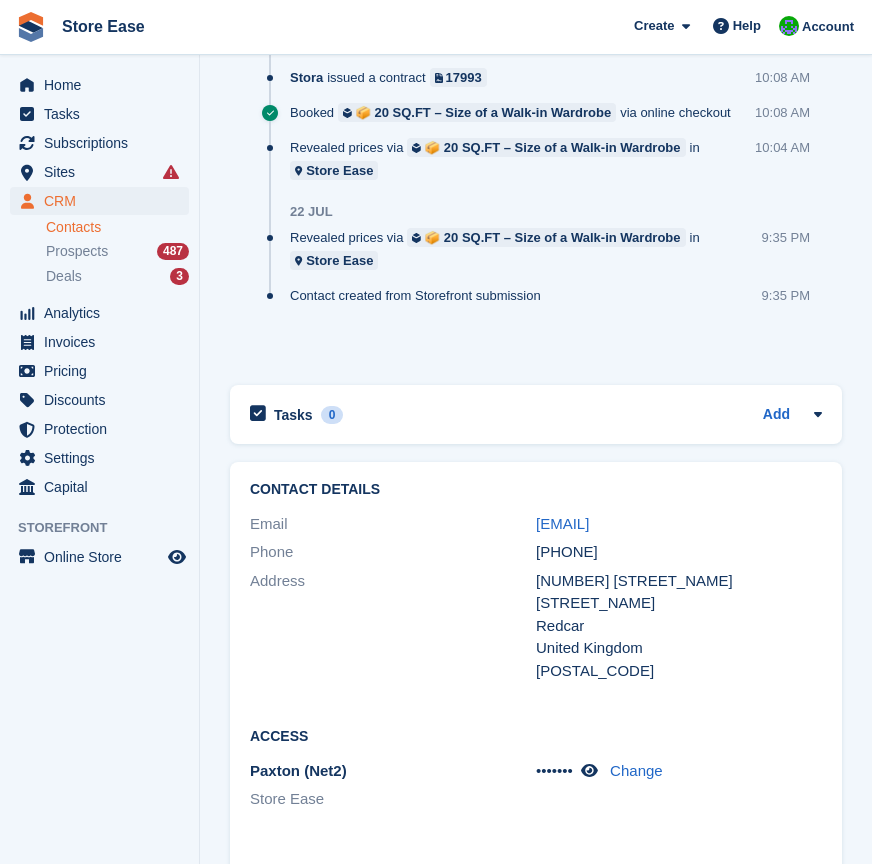 scroll, scrollTop: 2200, scrollLeft: 0, axis: vertical 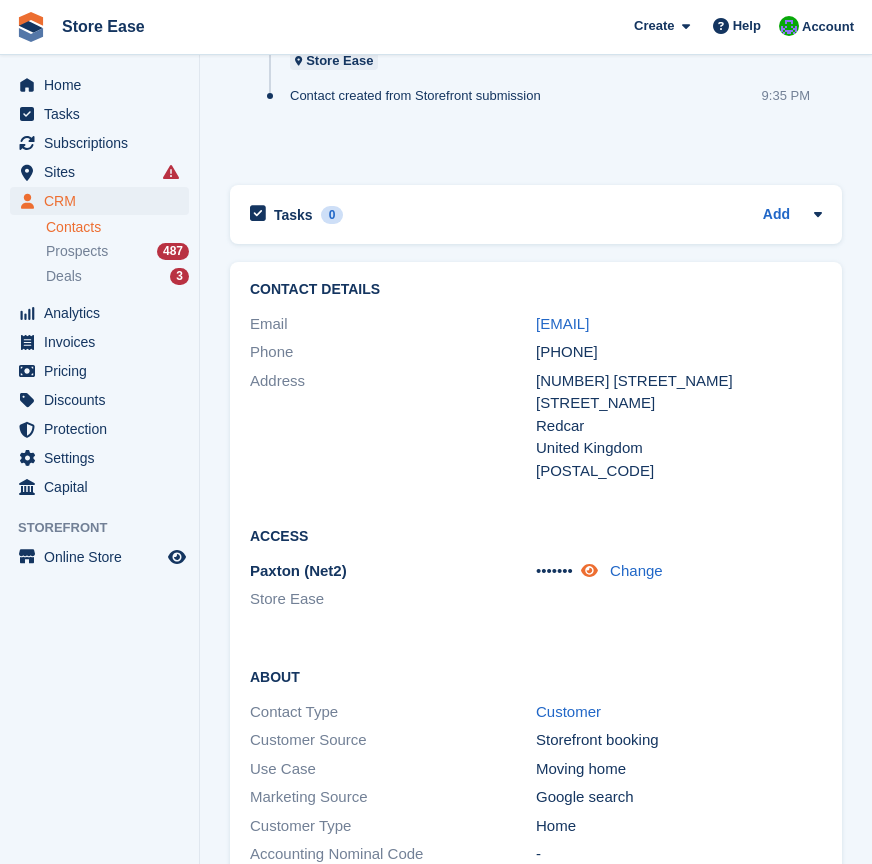 click at bounding box center [589, 570] 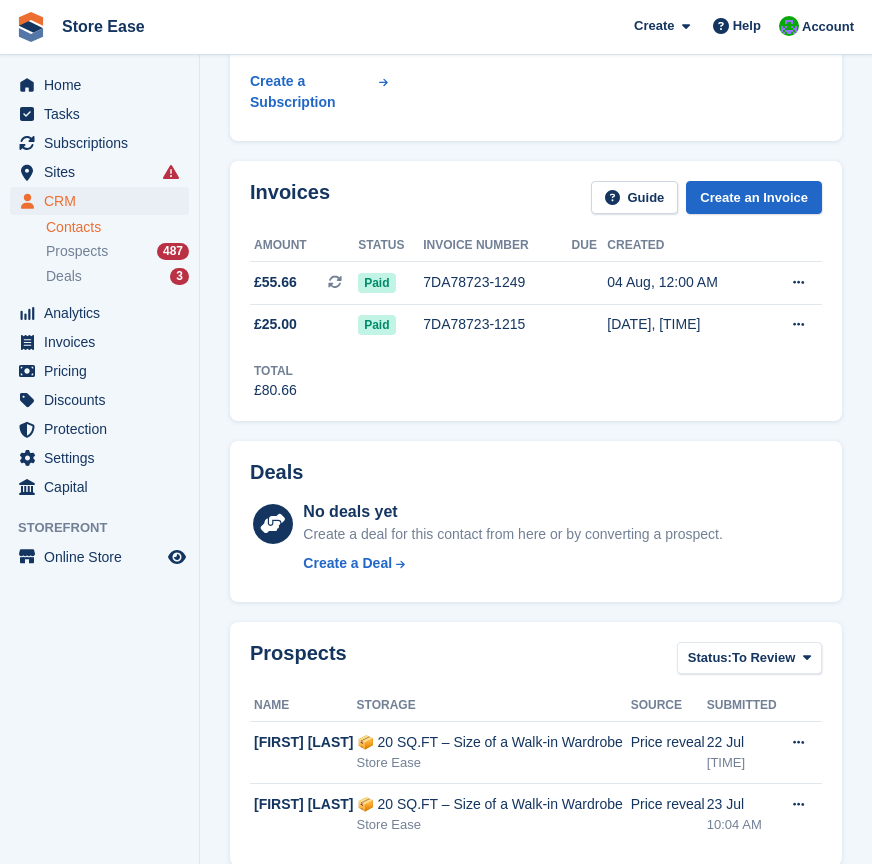 scroll, scrollTop: 0, scrollLeft: 0, axis: both 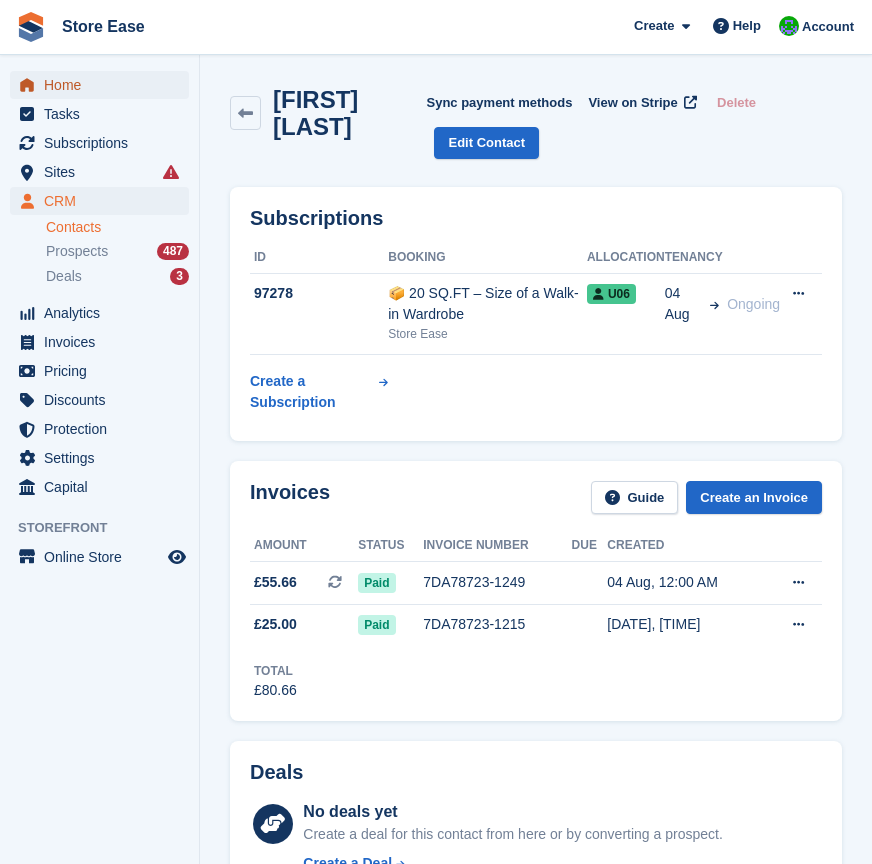 click on "Home" at bounding box center [104, 85] 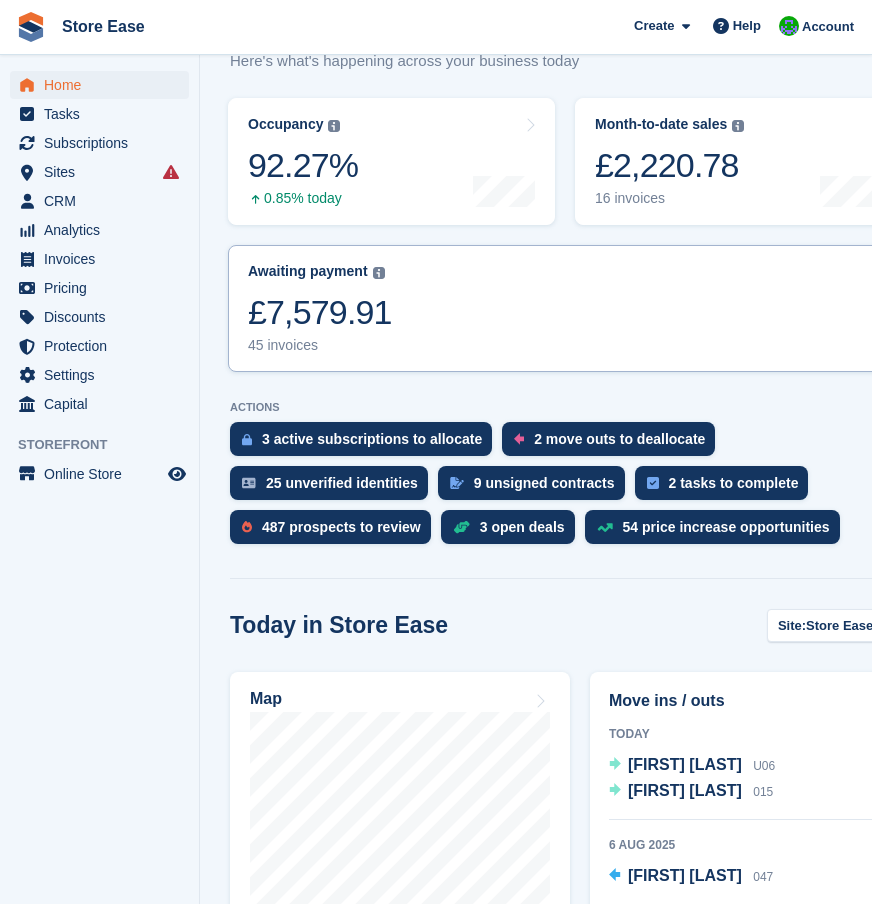 scroll, scrollTop: 400, scrollLeft: 0, axis: vertical 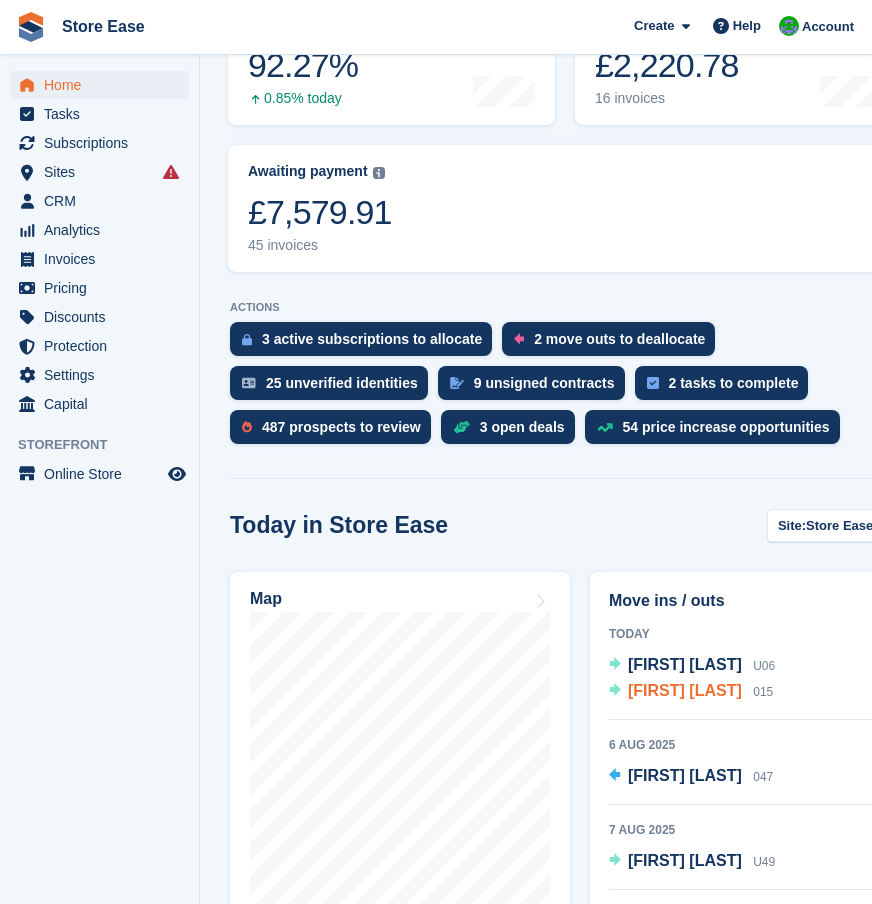click on "[FIRST] [LAST]" at bounding box center (685, 690) 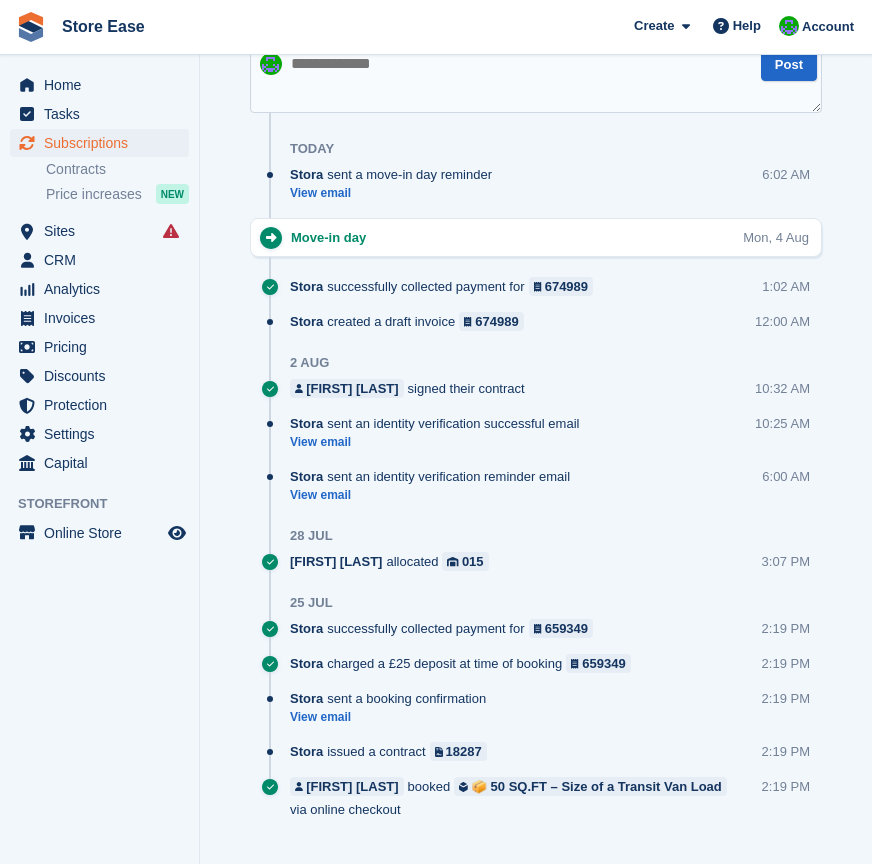 scroll, scrollTop: 1800, scrollLeft: 0, axis: vertical 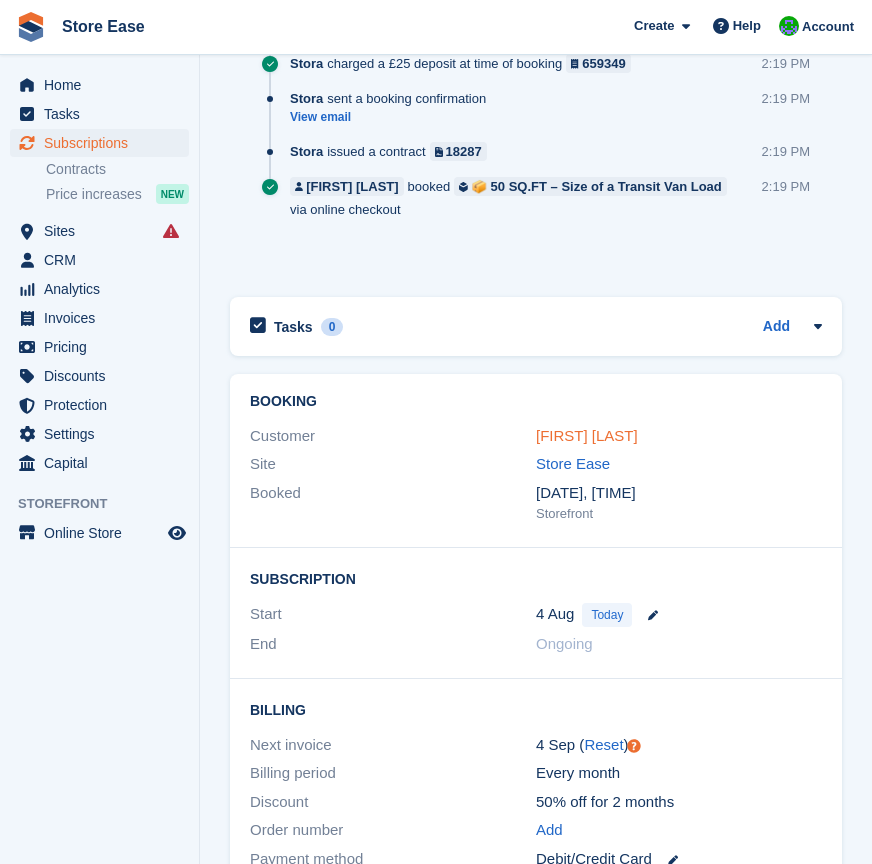 click on "michael atkinson" at bounding box center [587, 435] 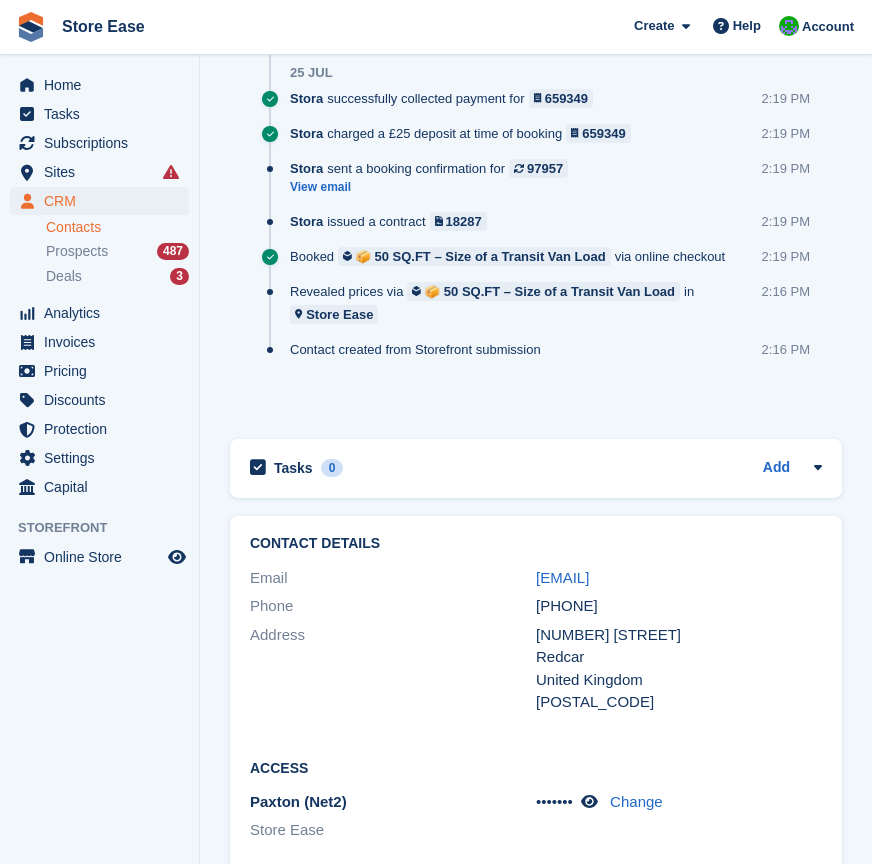 scroll, scrollTop: 1900, scrollLeft: 0, axis: vertical 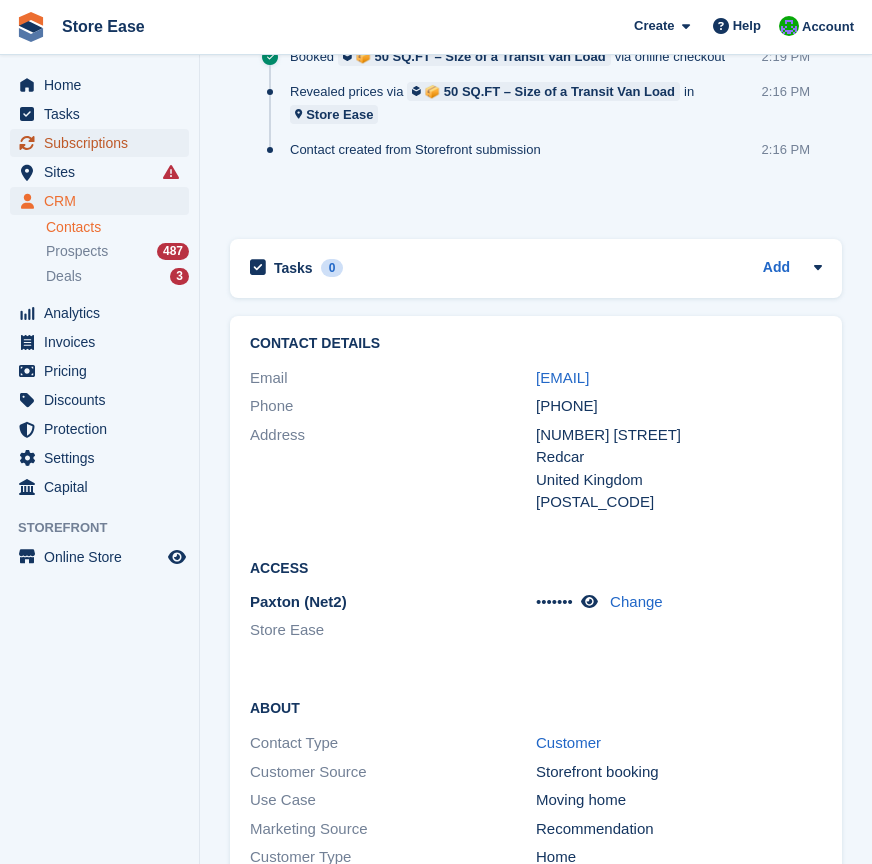 click on "Subscriptions" at bounding box center [104, 143] 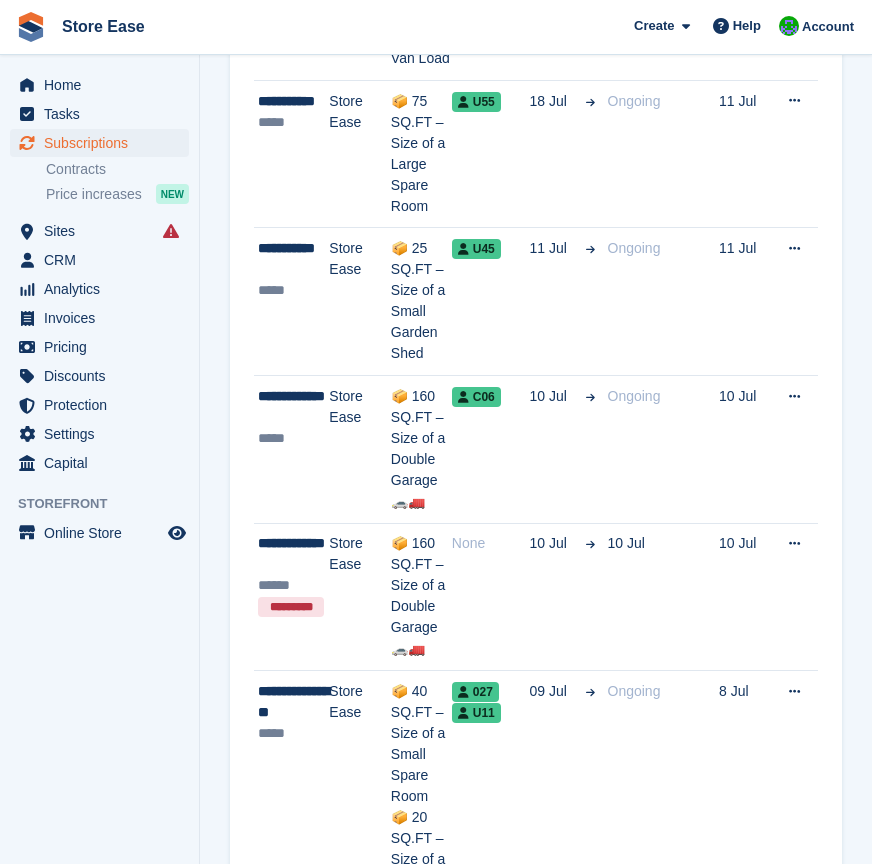 scroll, scrollTop: 0, scrollLeft: 0, axis: both 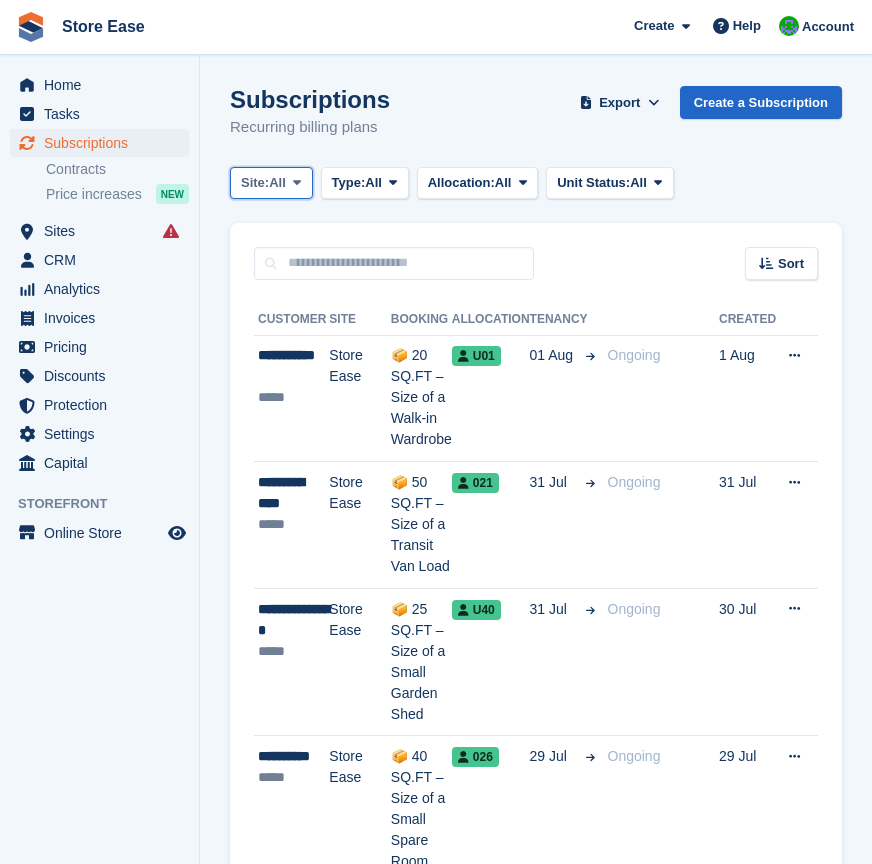 click on "All" at bounding box center [277, 183] 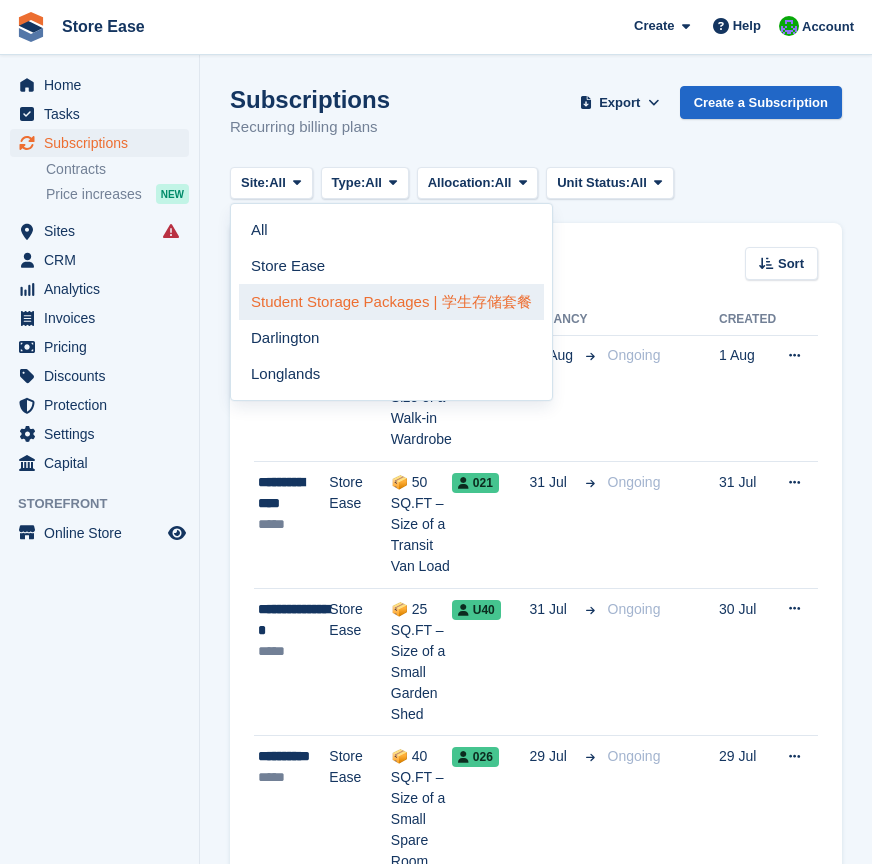click on "Student Storage Packages | 学生存储套餐" at bounding box center [391, 302] 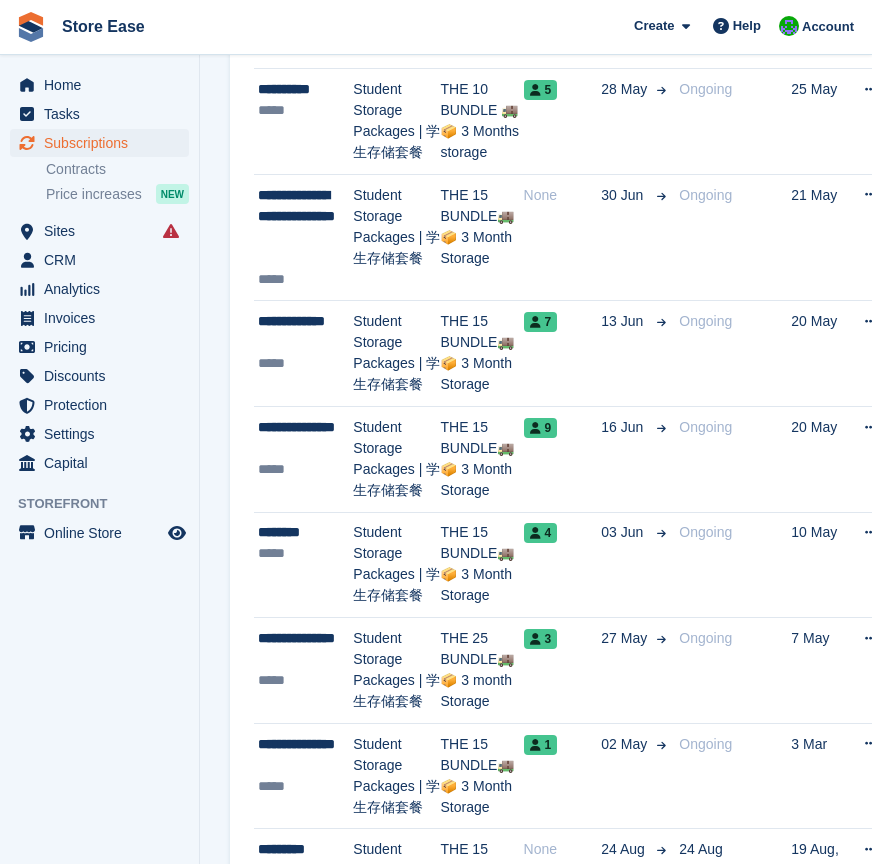 scroll, scrollTop: 1100, scrollLeft: 0, axis: vertical 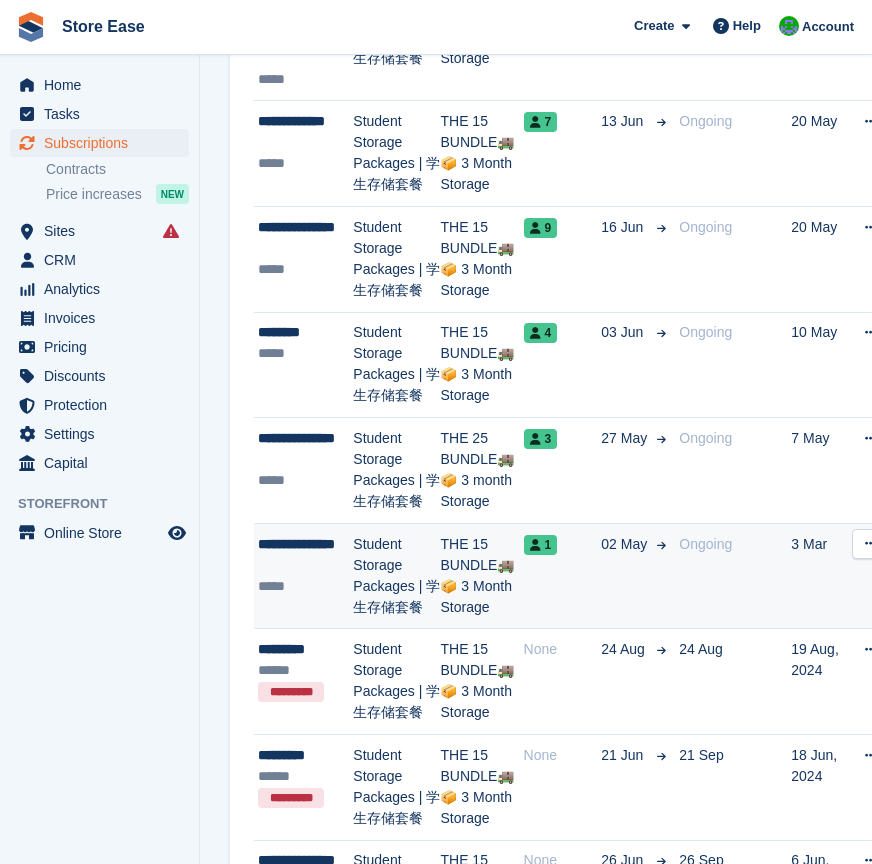 click on "**********" at bounding box center (305, 555) 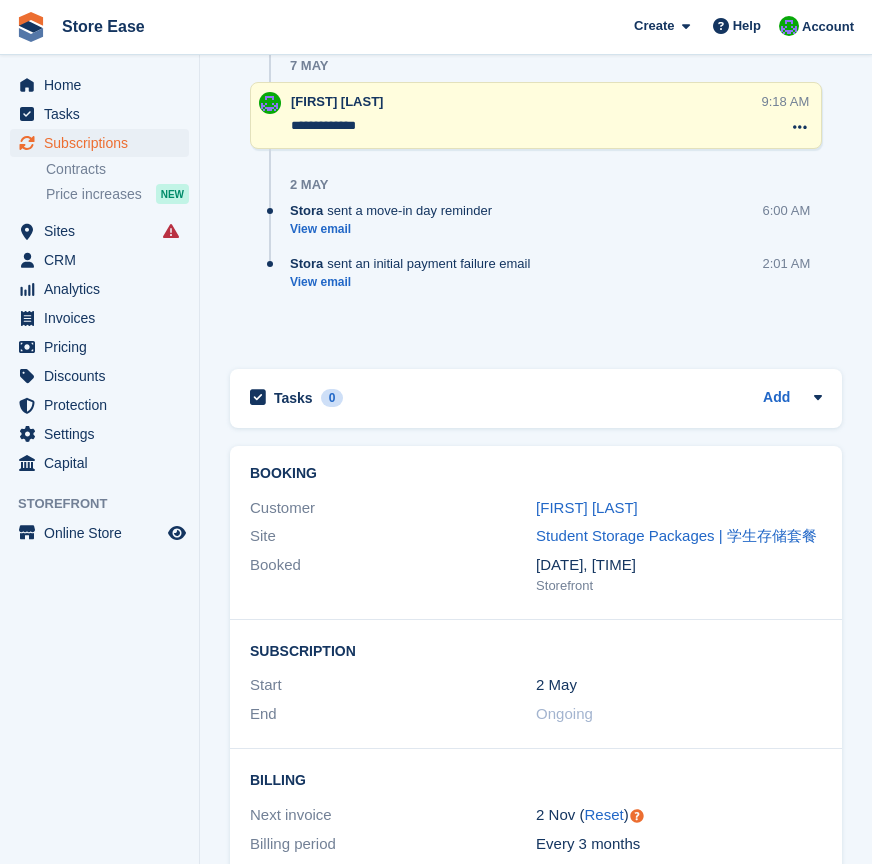 scroll, scrollTop: 1500, scrollLeft: 0, axis: vertical 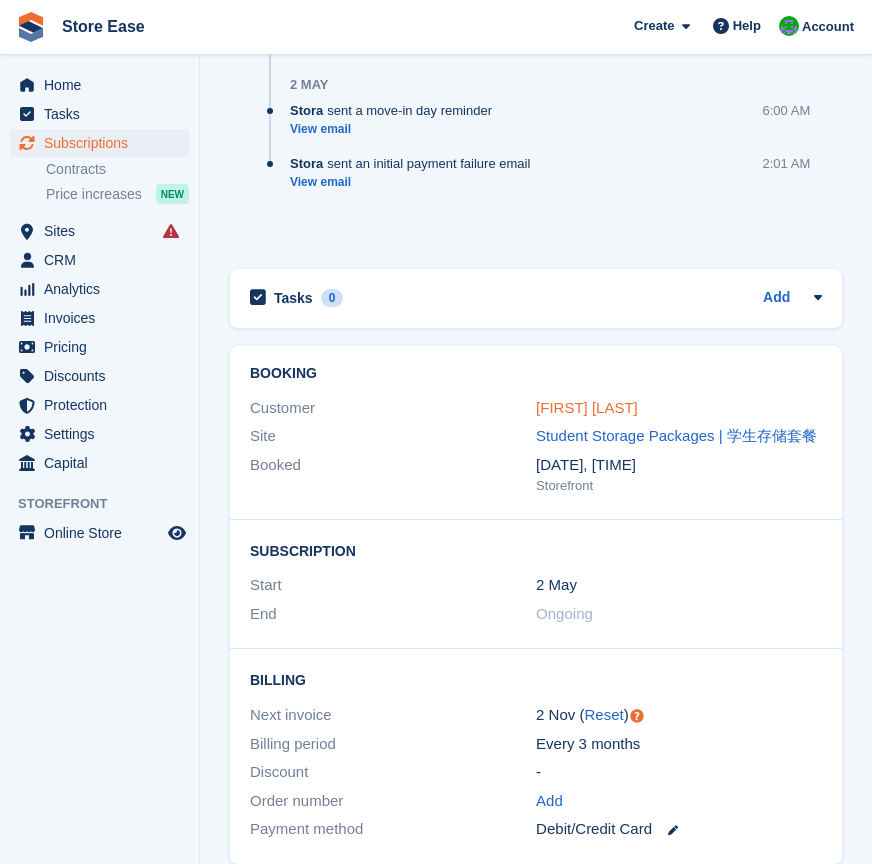 click on "[FIRST] [LAST]" at bounding box center (587, 407) 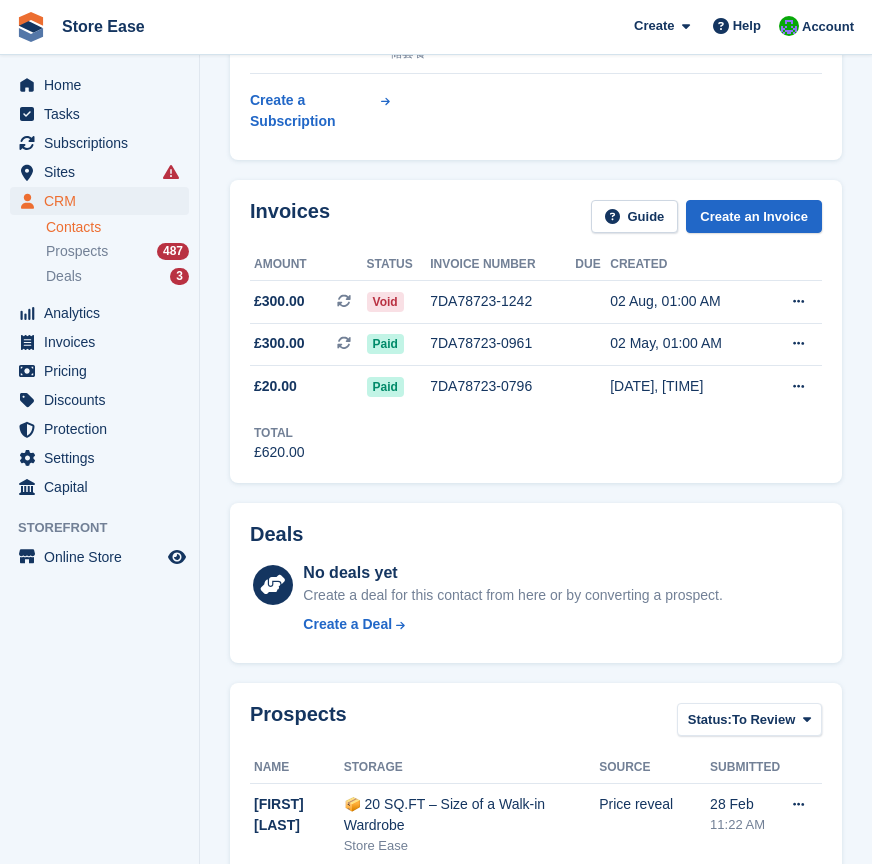scroll, scrollTop: 99, scrollLeft: 0, axis: vertical 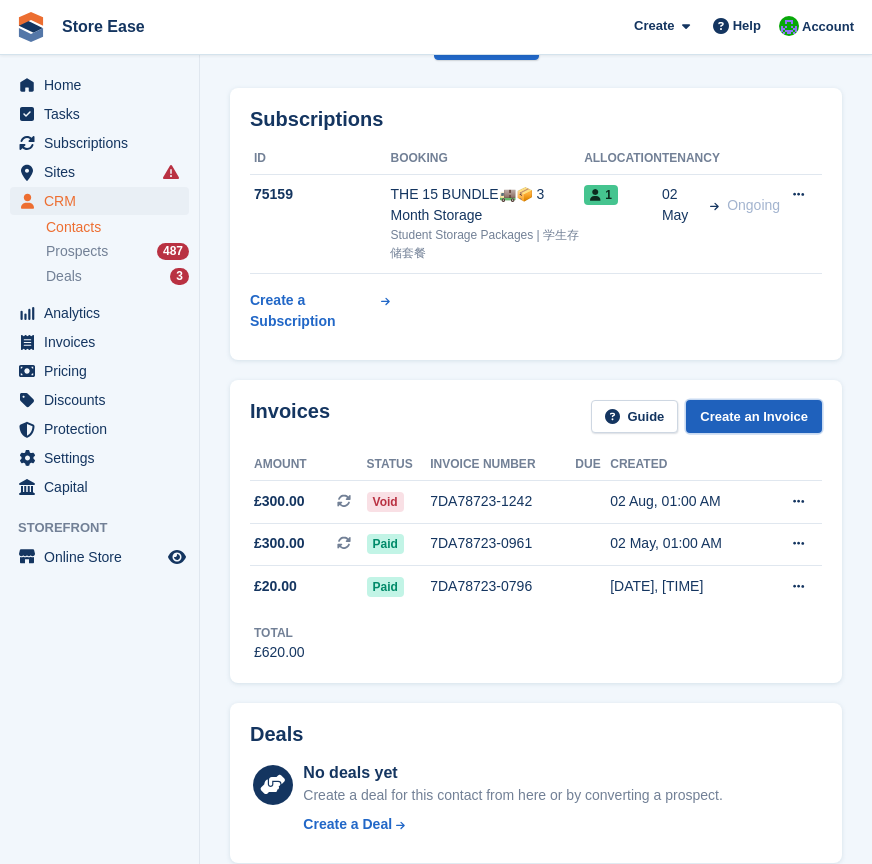 click on "Create an Invoice" at bounding box center (754, 416) 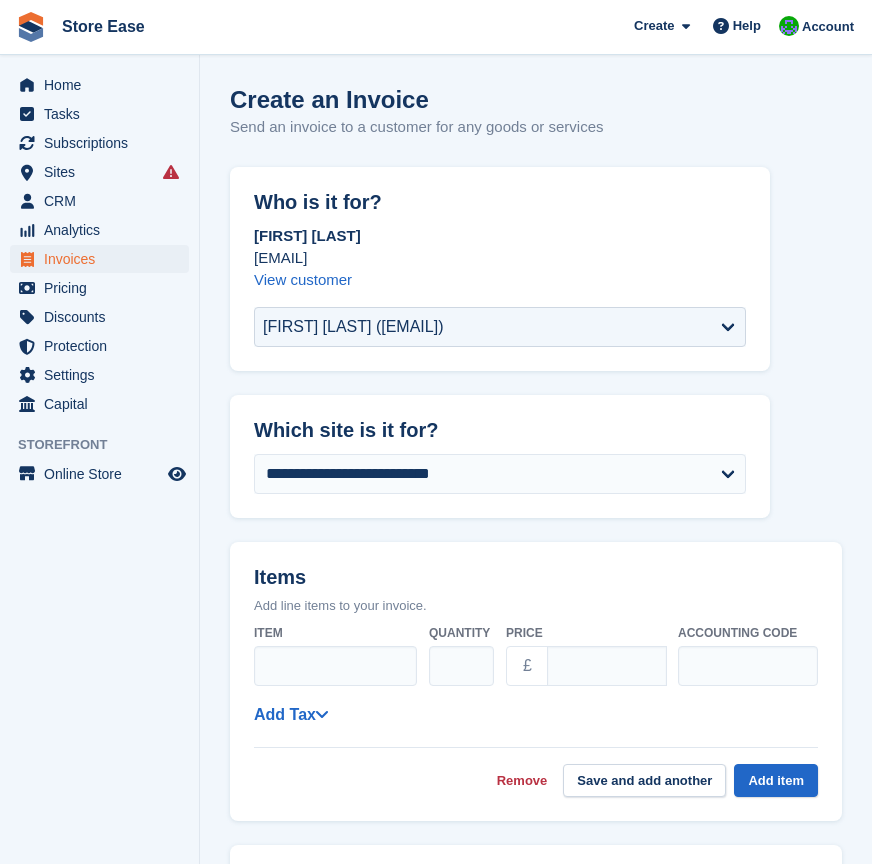 scroll, scrollTop: 0, scrollLeft: 0, axis: both 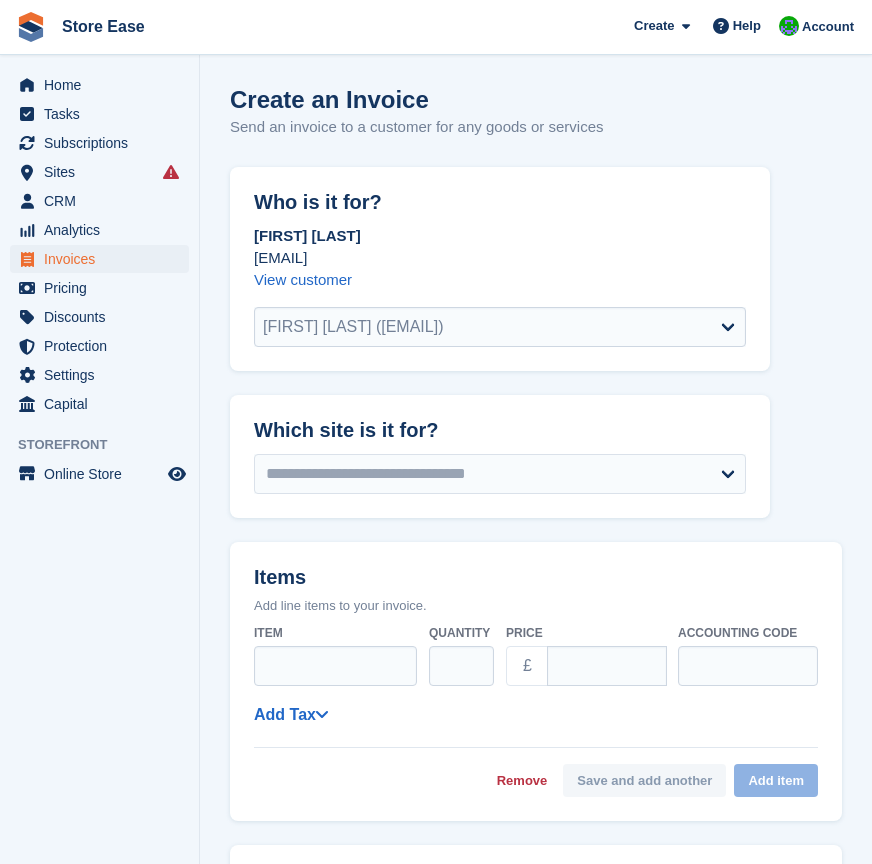 select on "******" 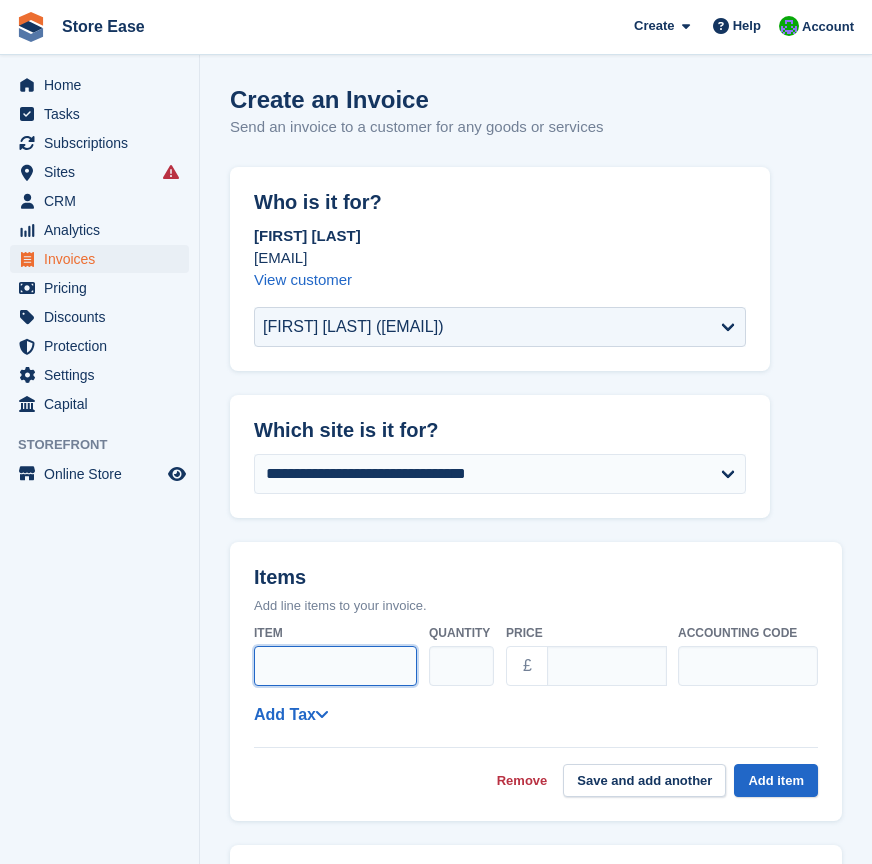 click on "Item" at bounding box center [335, 666] 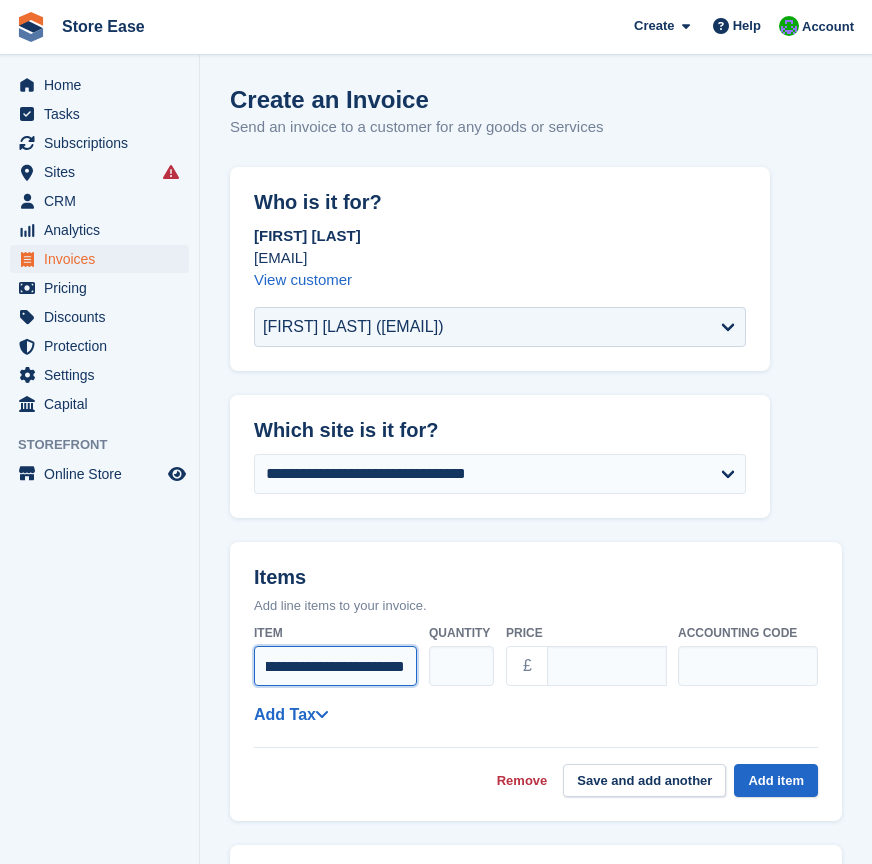 scroll, scrollTop: 0, scrollLeft: 63, axis: horizontal 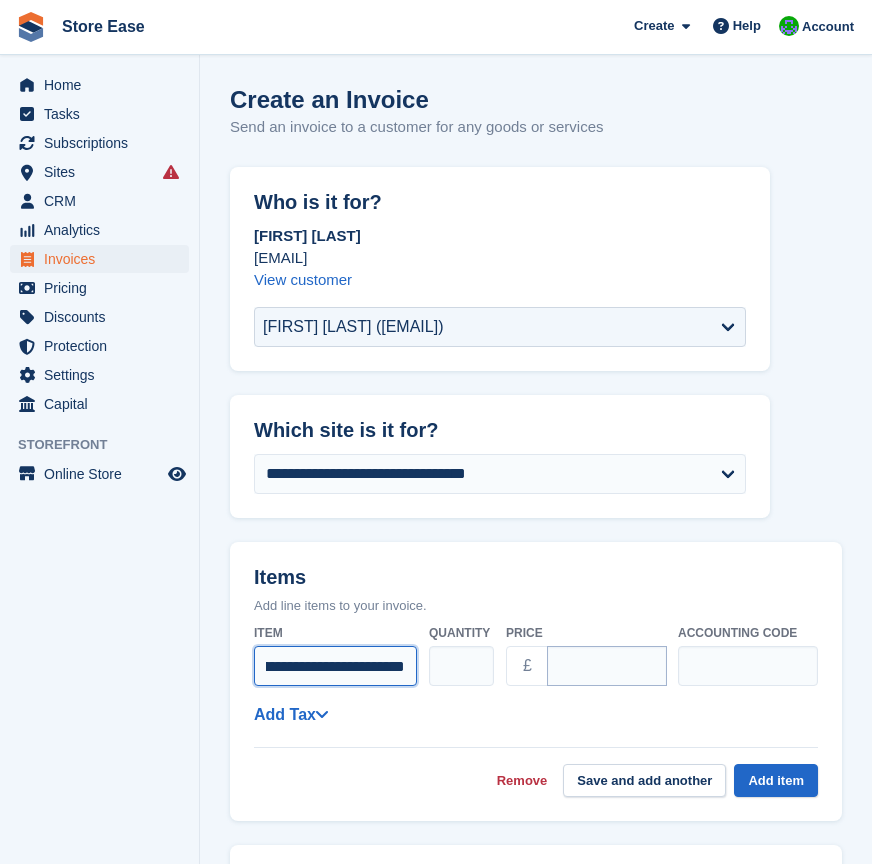 type on "**********" 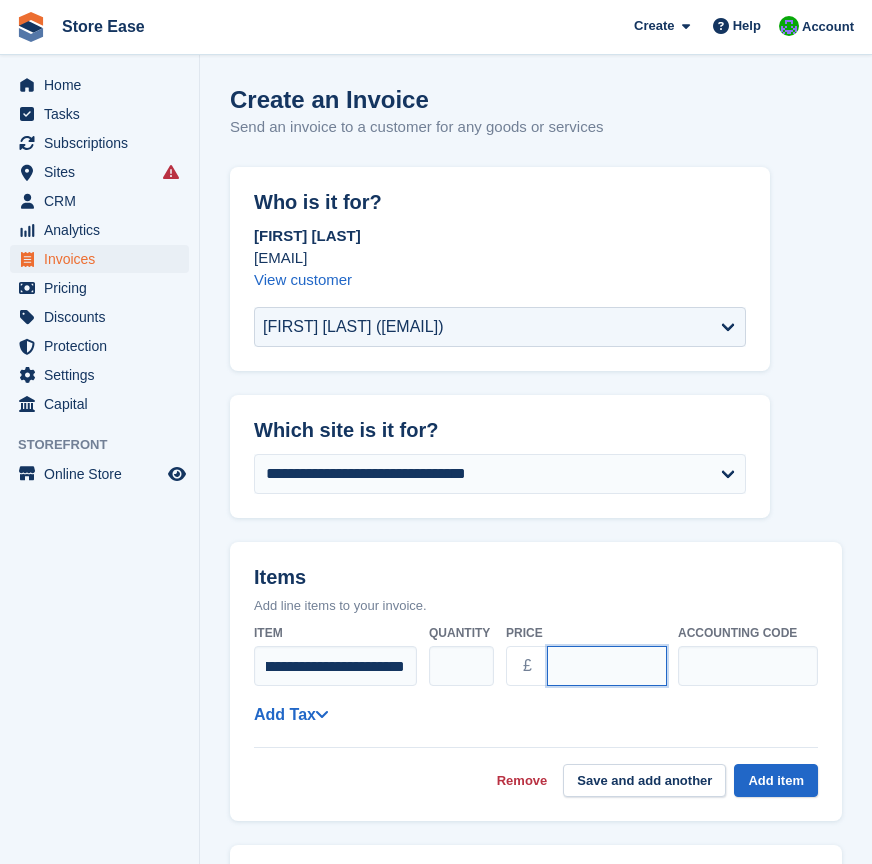 scroll, scrollTop: 0, scrollLeft: 0, axis: both 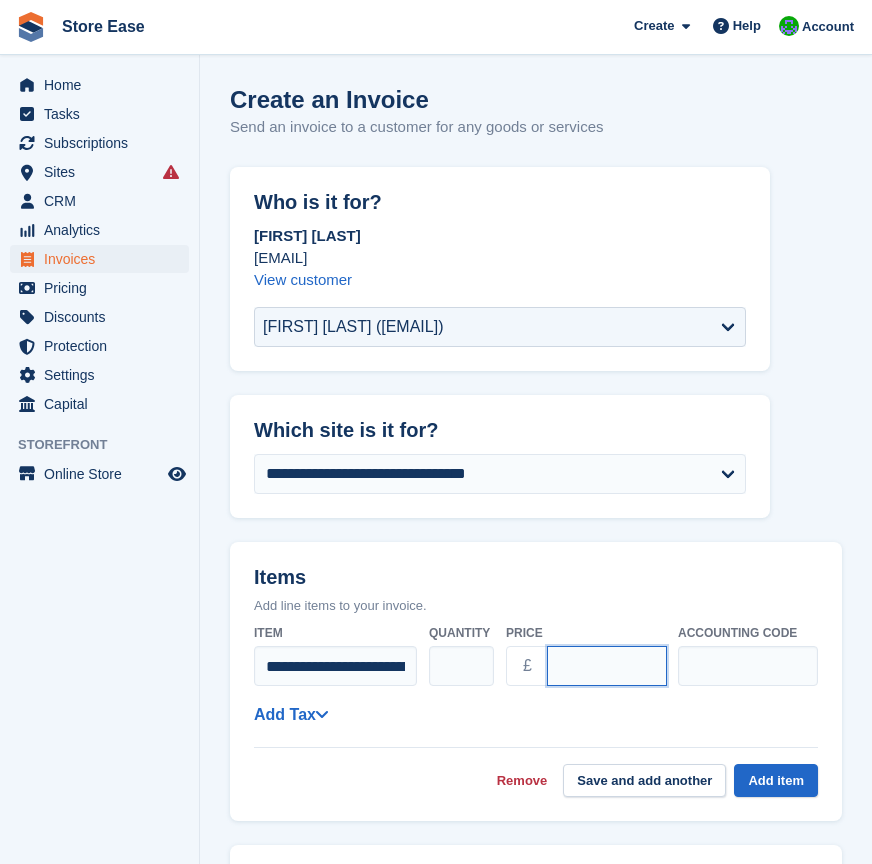 drag, startPoint x: 597, startPoint y: 667, endPoint x: 561, endPoint y: 668, distance: 36.013885 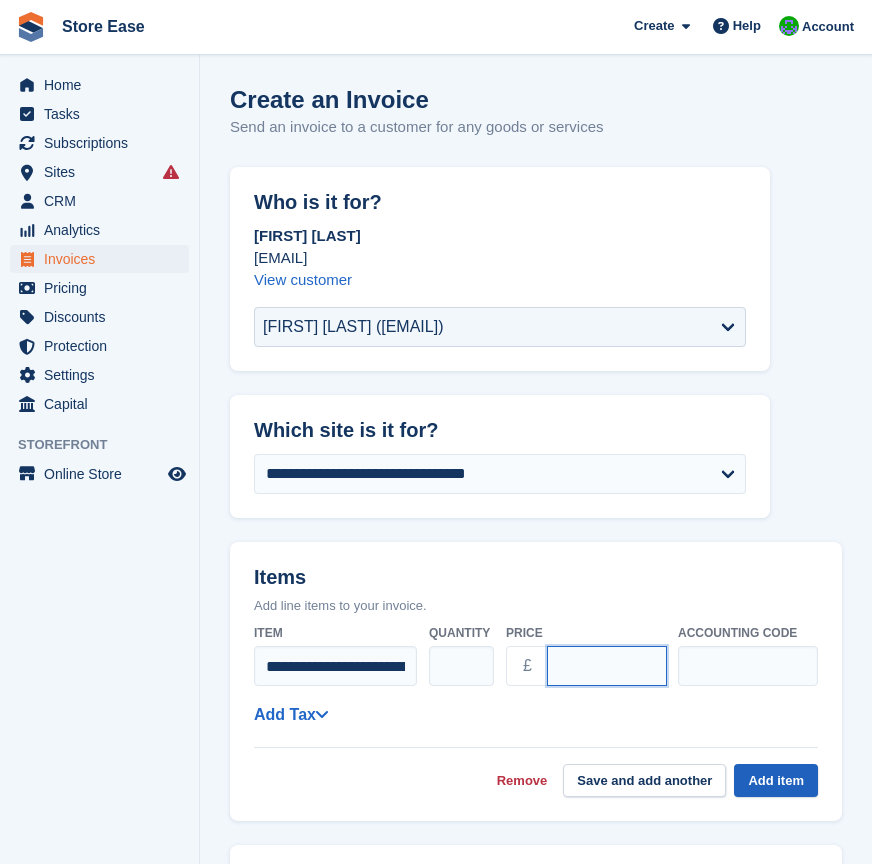 type on "**" 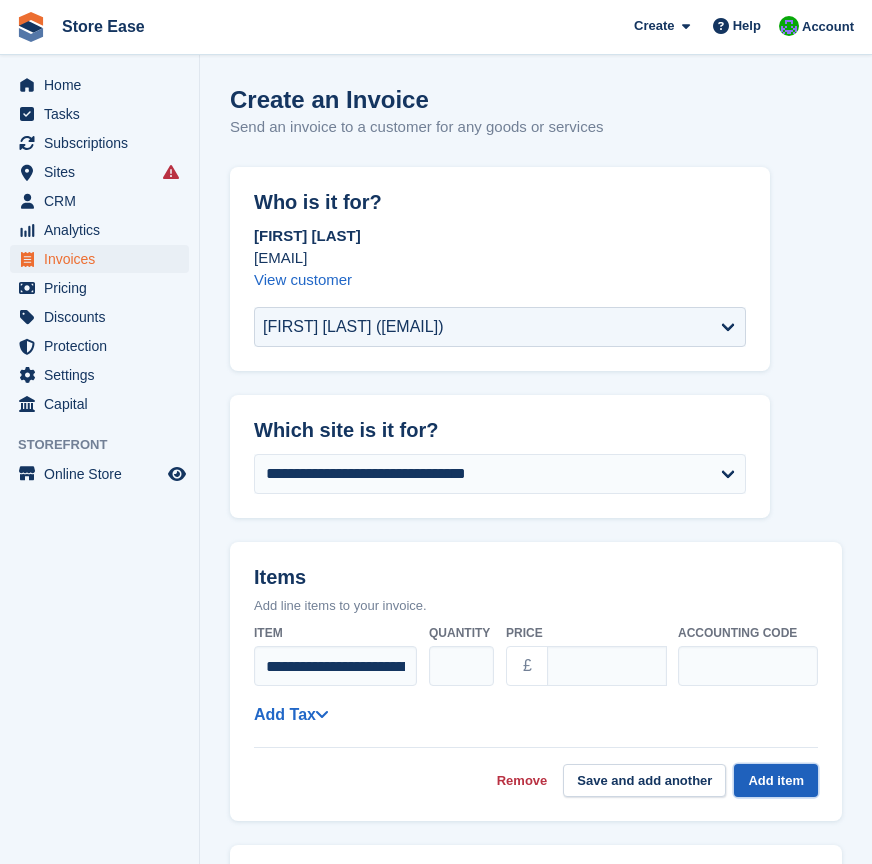 click on "Add item" at bounding box center (776, 780) 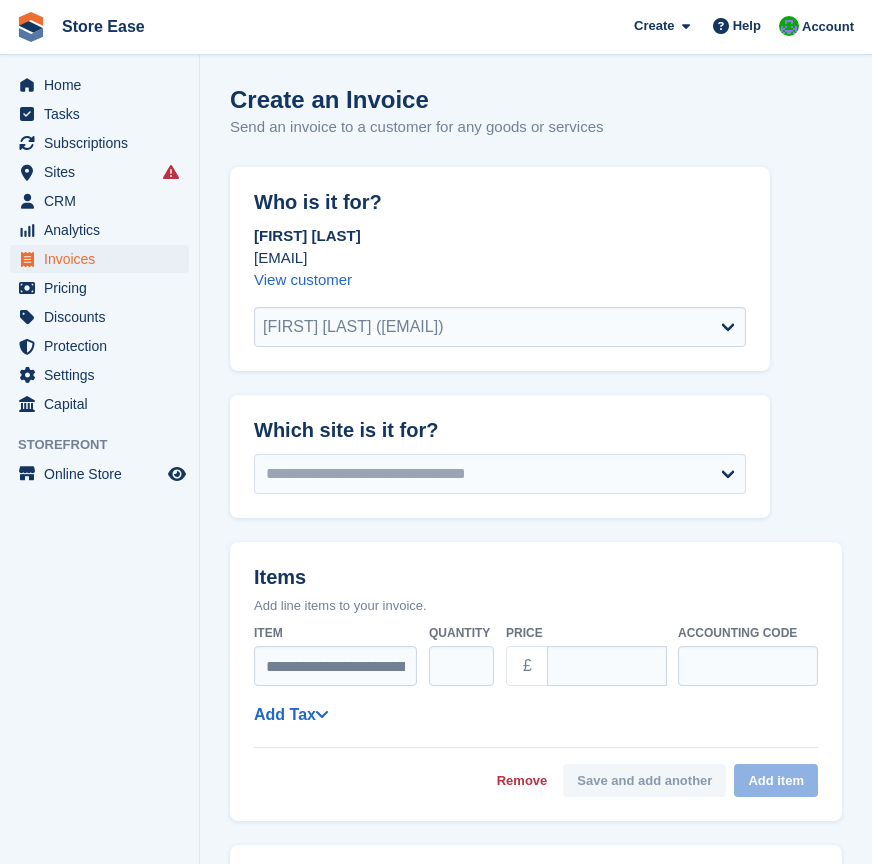 select on "******" 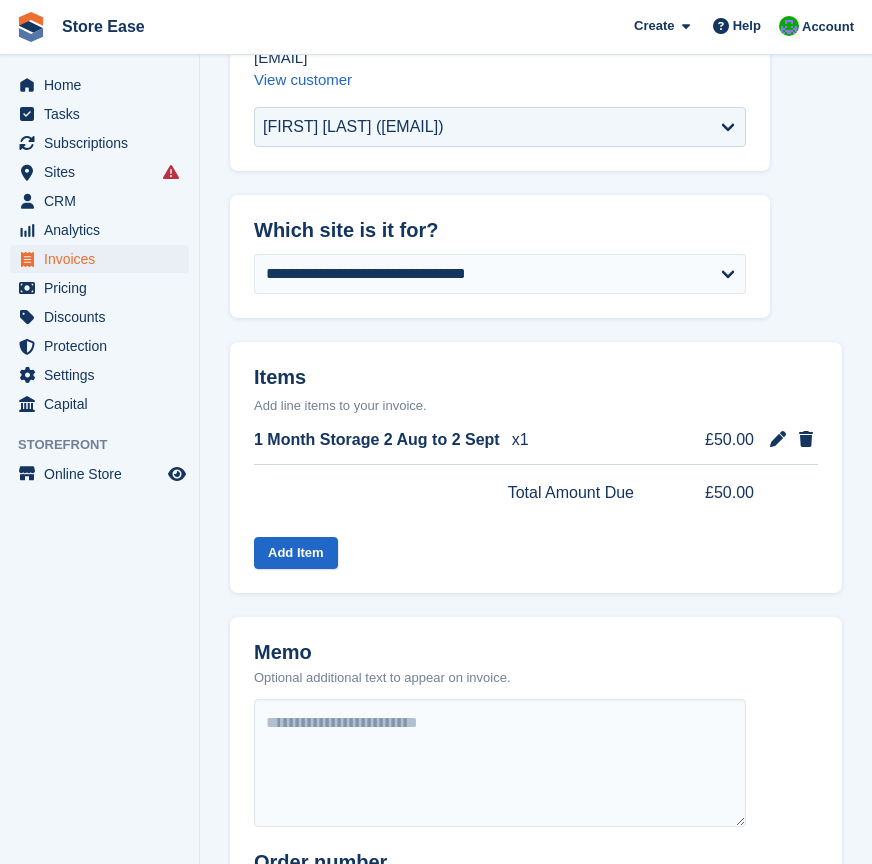 scroll, scrollTop: 300, scrollLeft: 0, axis: vertical 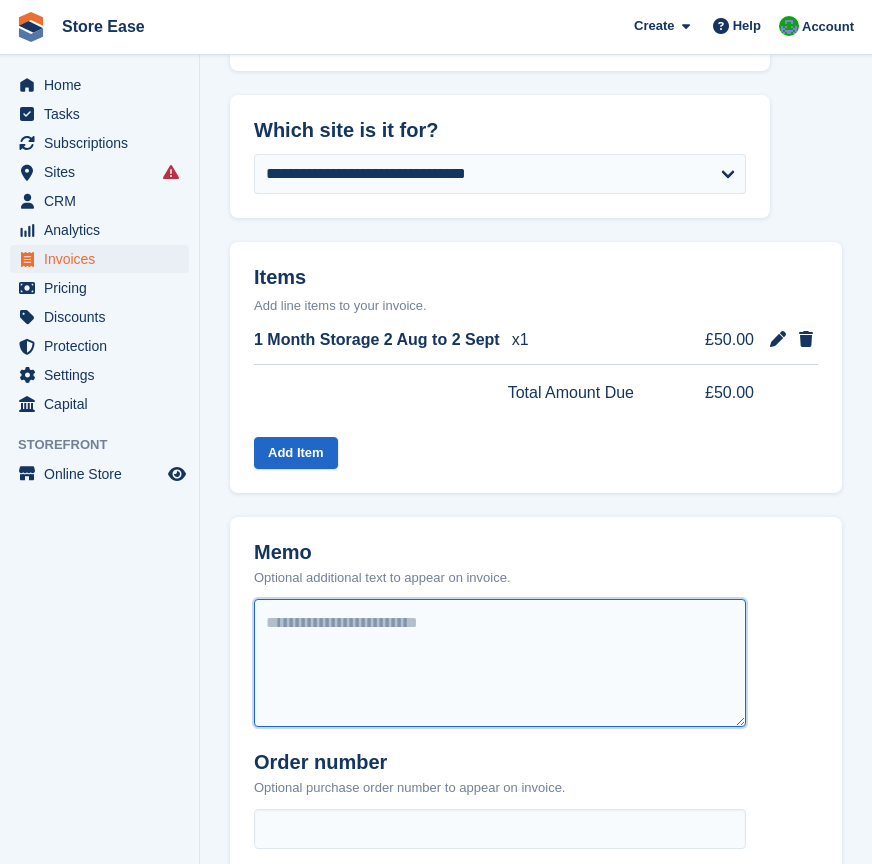 click at bounding box center [500, 663] 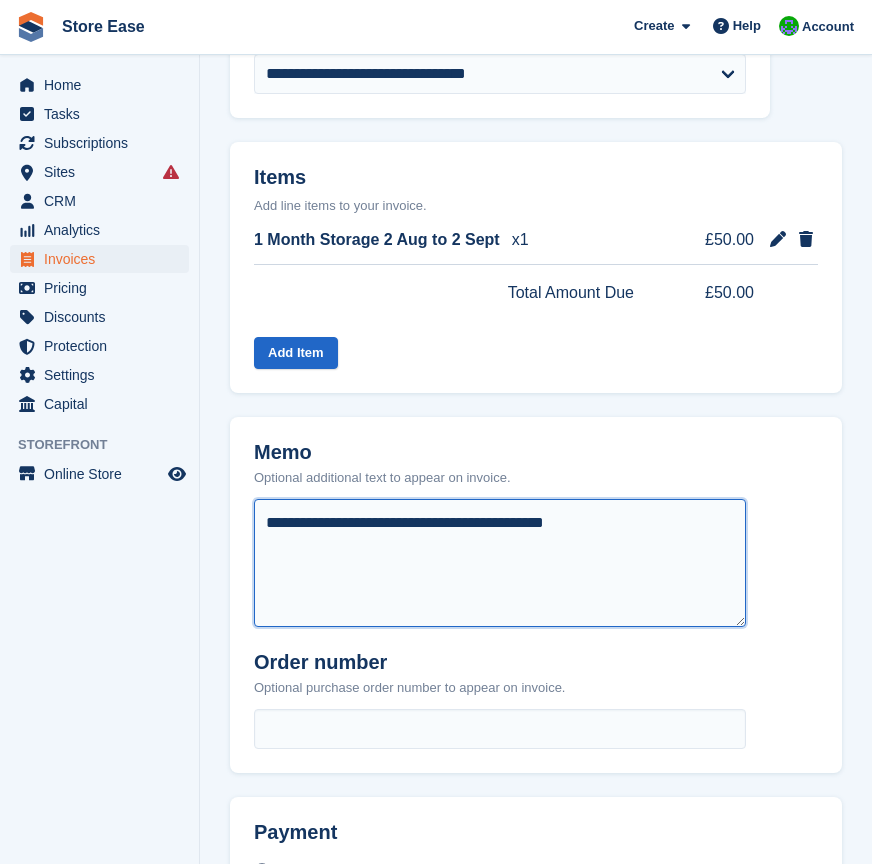 scroll, scrollTop: 600, scrollLeft: 0, axis: vertical 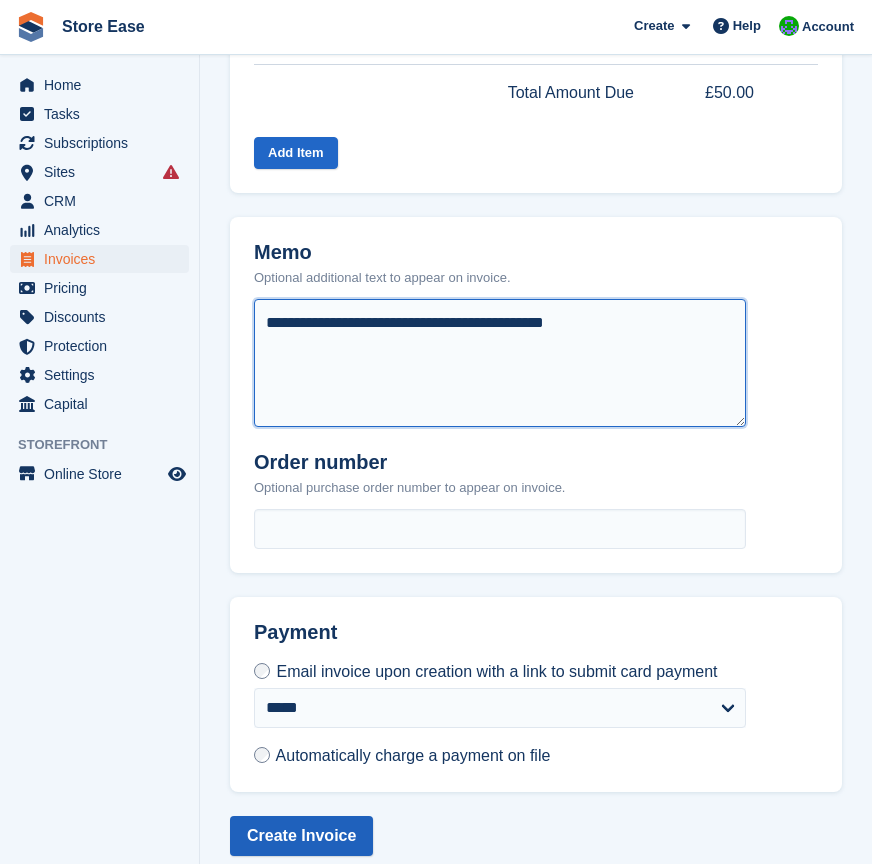 type on "**********" 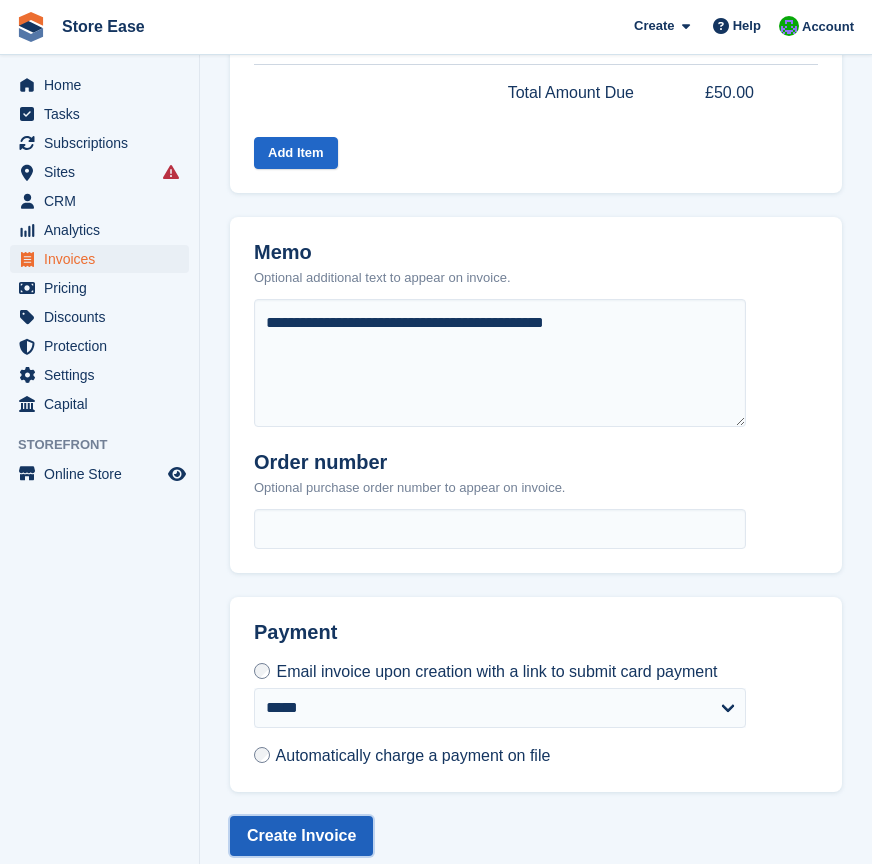 click on "Create Invoice" at bounding box center (301, 836) 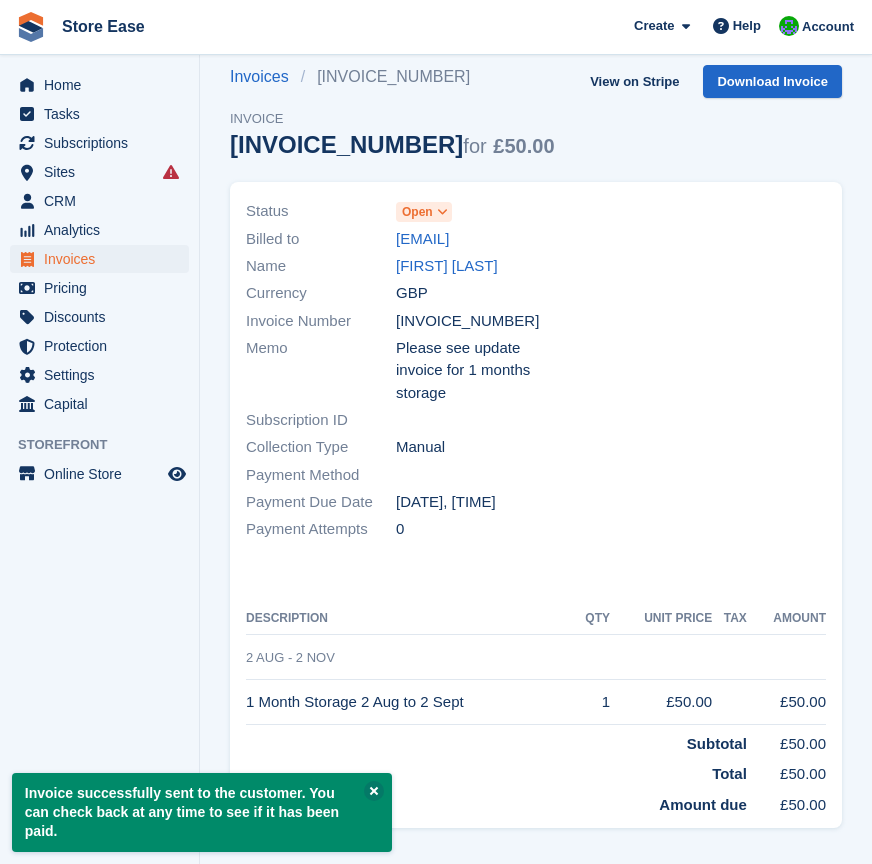 scroll, scrollTop: 0, scrollLeft: 0, axis: both 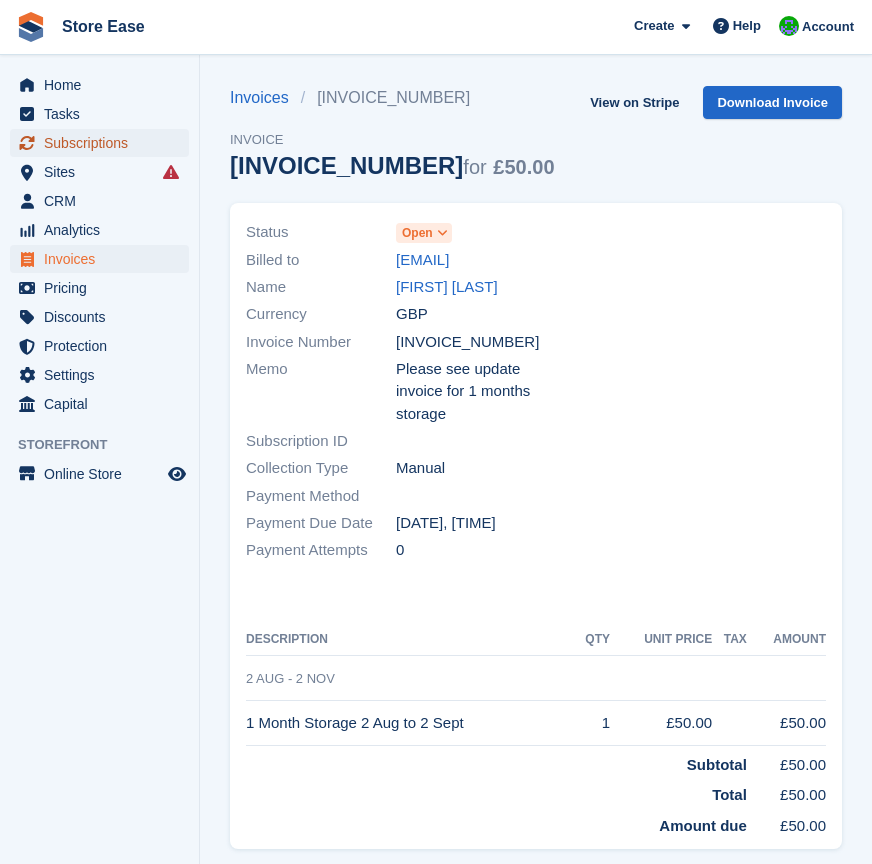 click on "Subscriptions" at bounding box center (104, 143) 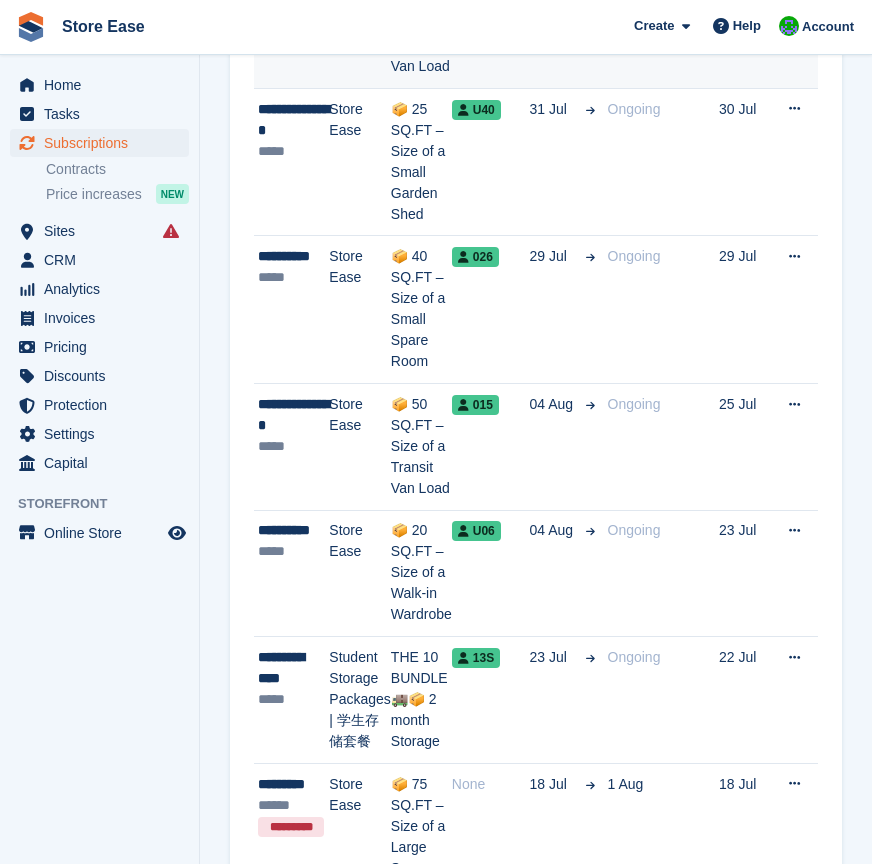 scroll, scrollTop: 0, scrollLeft: 0, axis: both 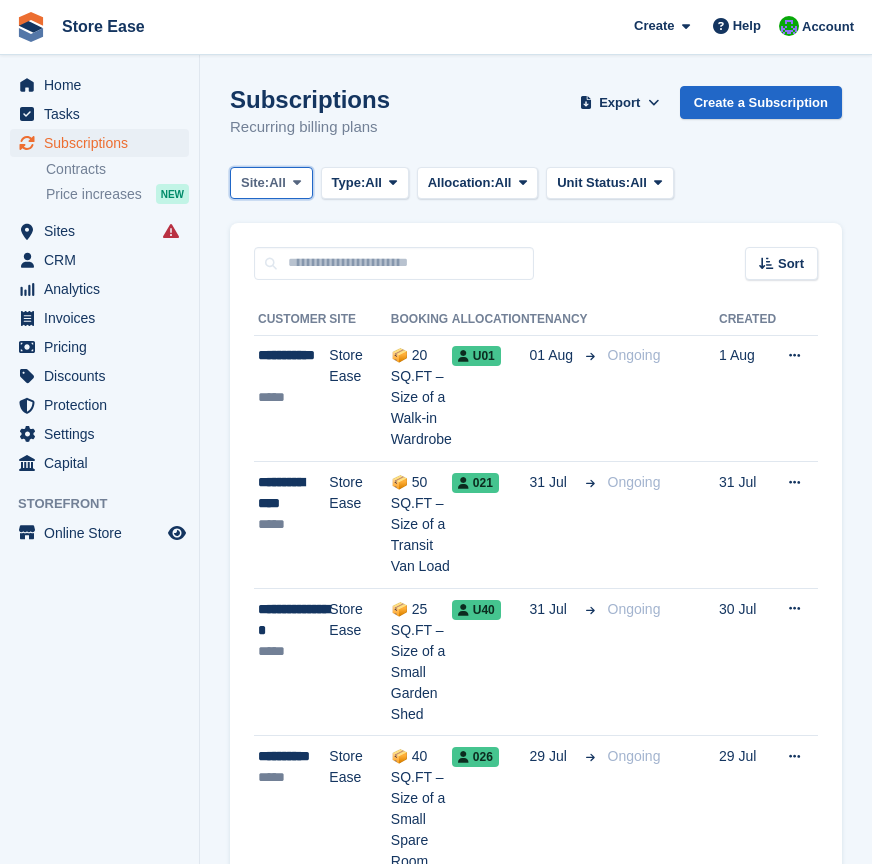 click at bounding box center [297, 182] 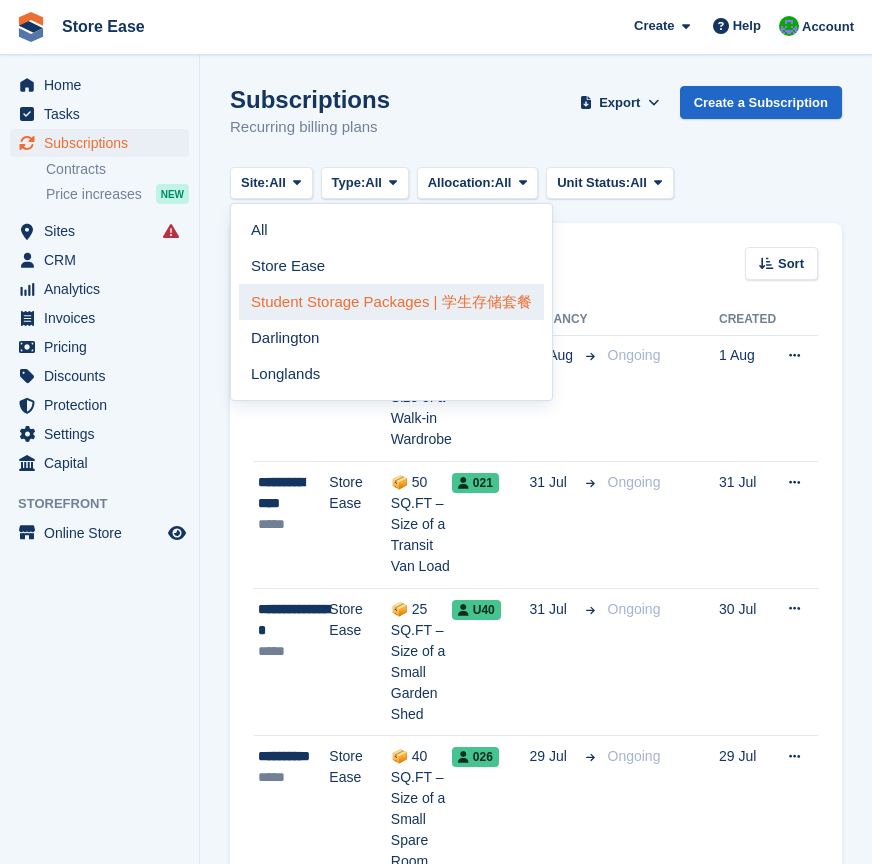click on "Student Storage Packages | 学生存储套餐" at bounding box center (391, 302) 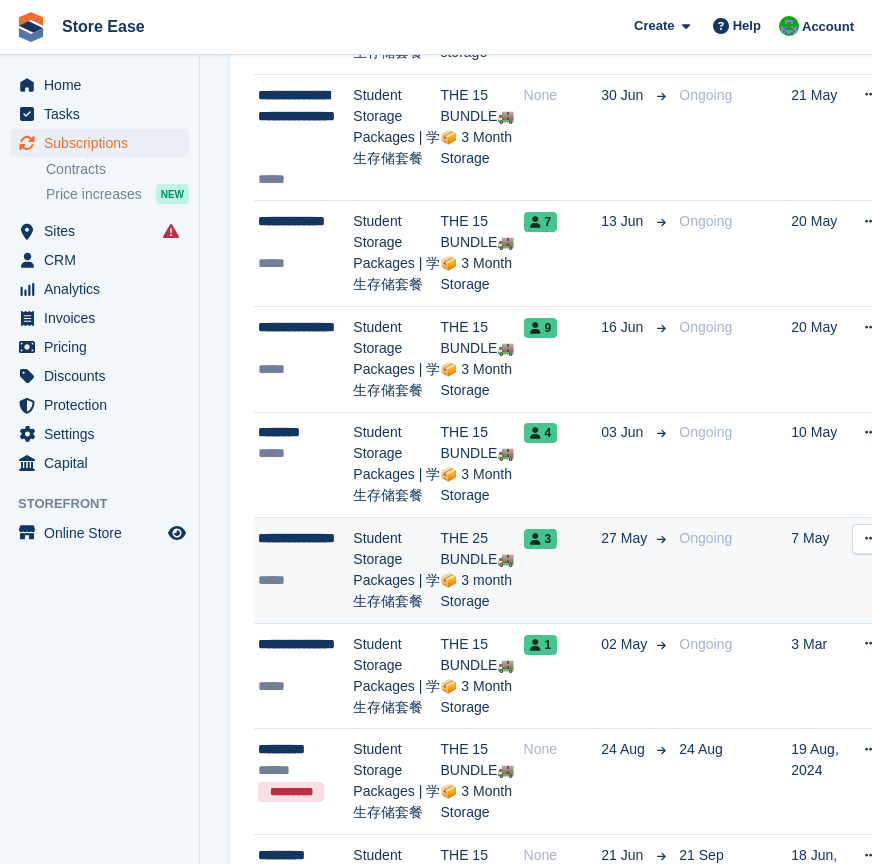 scroll, scrollTop: 1100, scrollLeft: 0, axis: vertical 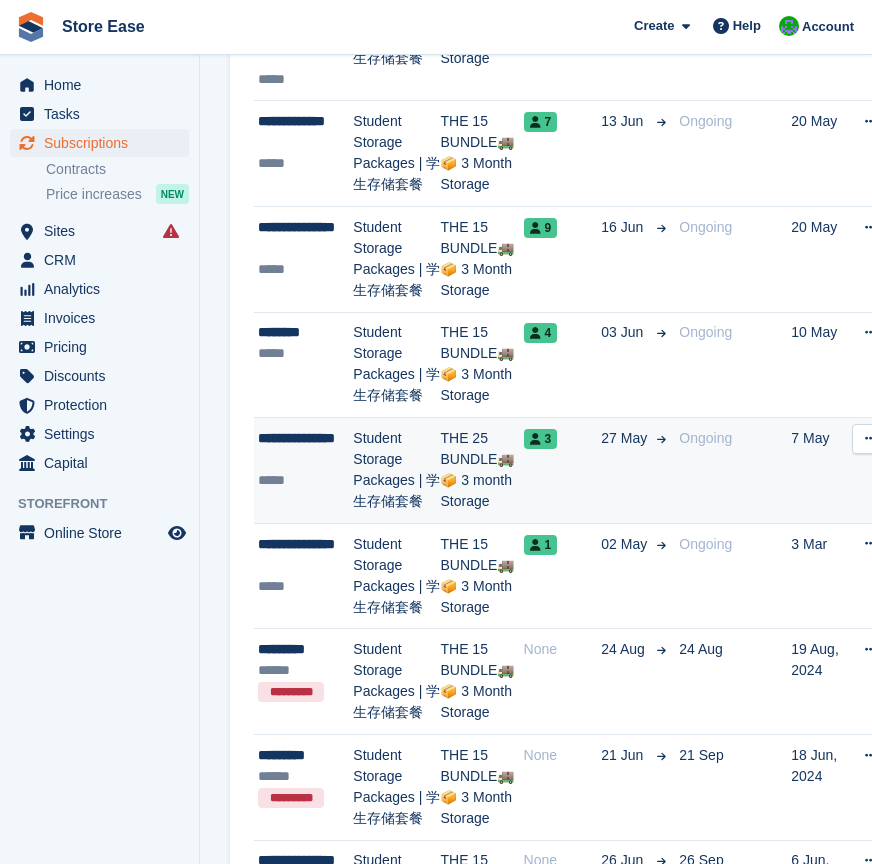 click on "Student Storage Packages | 学生存储套餐" at bounding box center (396, 471) 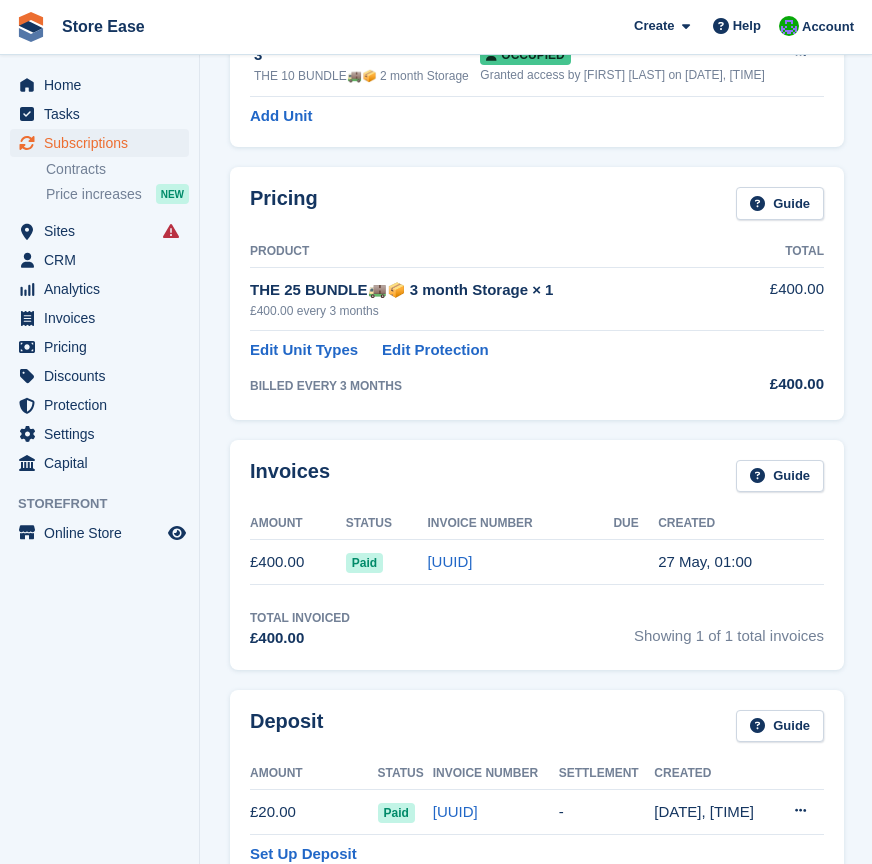 scroll, scrollTop: 0, scrollLeft: 0, axis: both 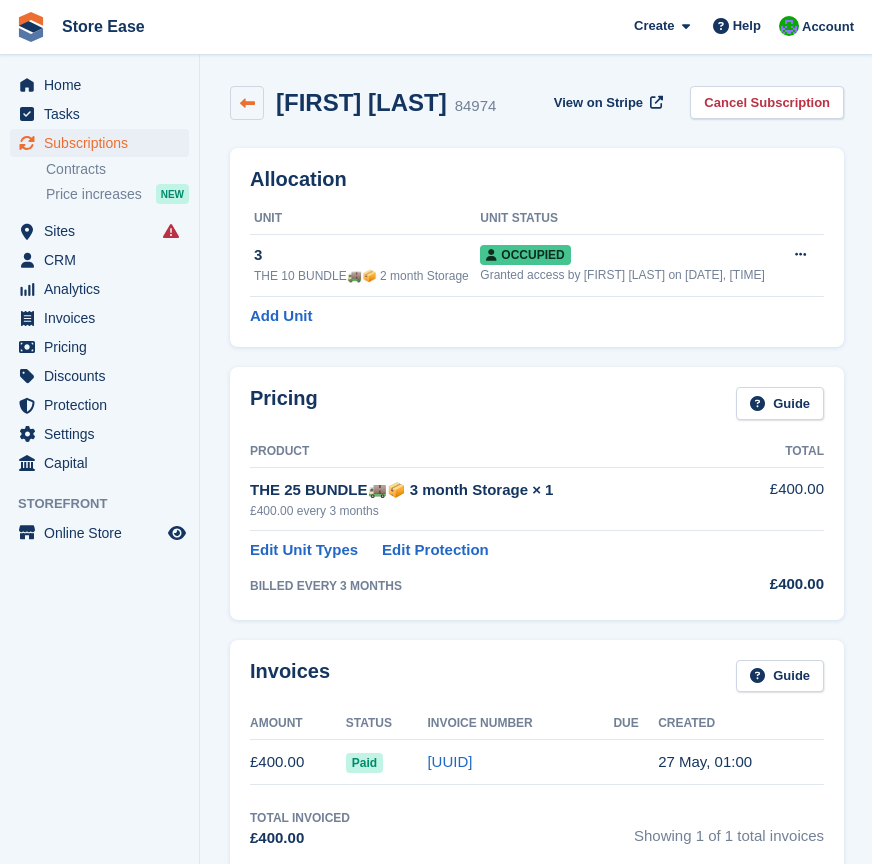 click at bounding box center [247, 103] 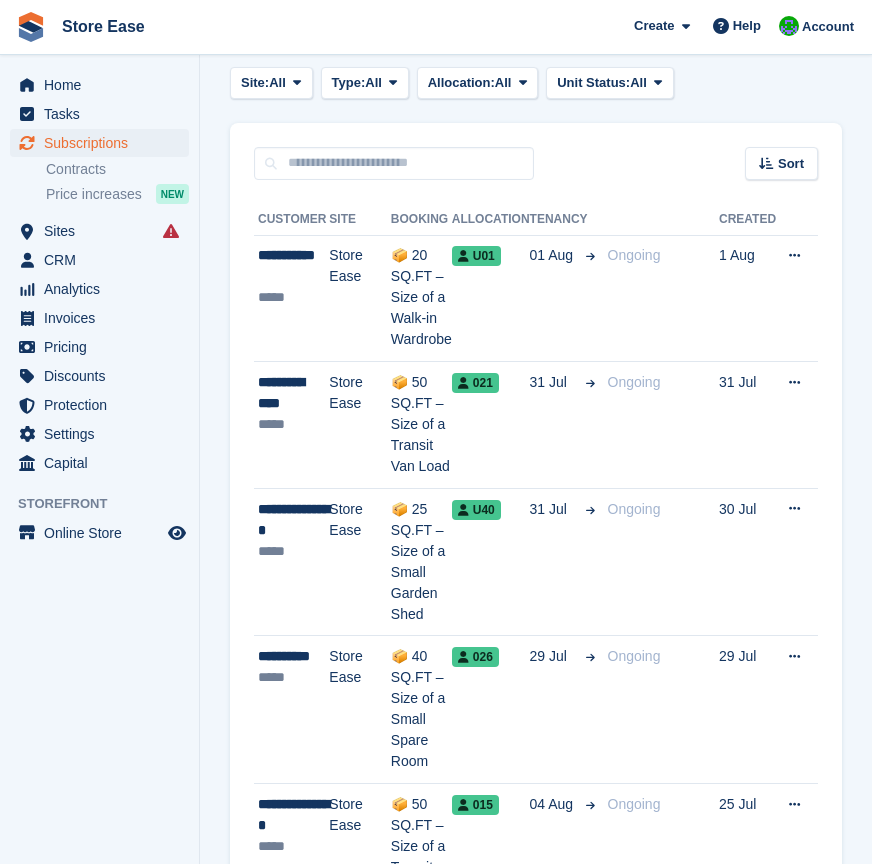 scroll, scrollTop: 0, scrollLeft: 0, axis: both 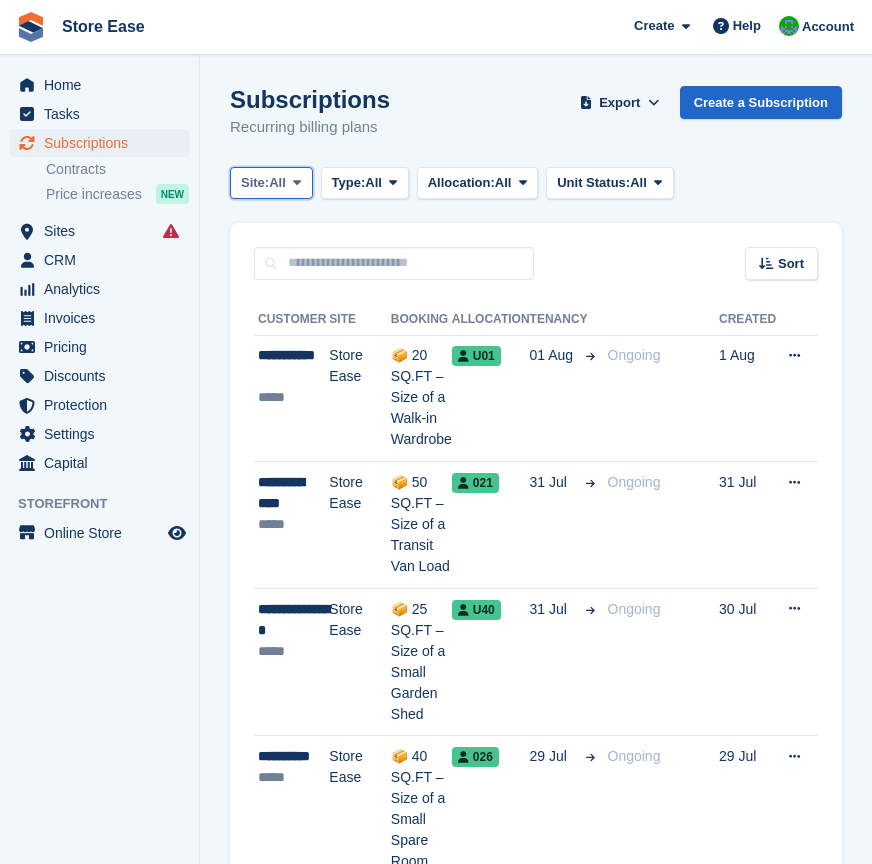 click on "Site:
All" at bounding box center [271, 183] 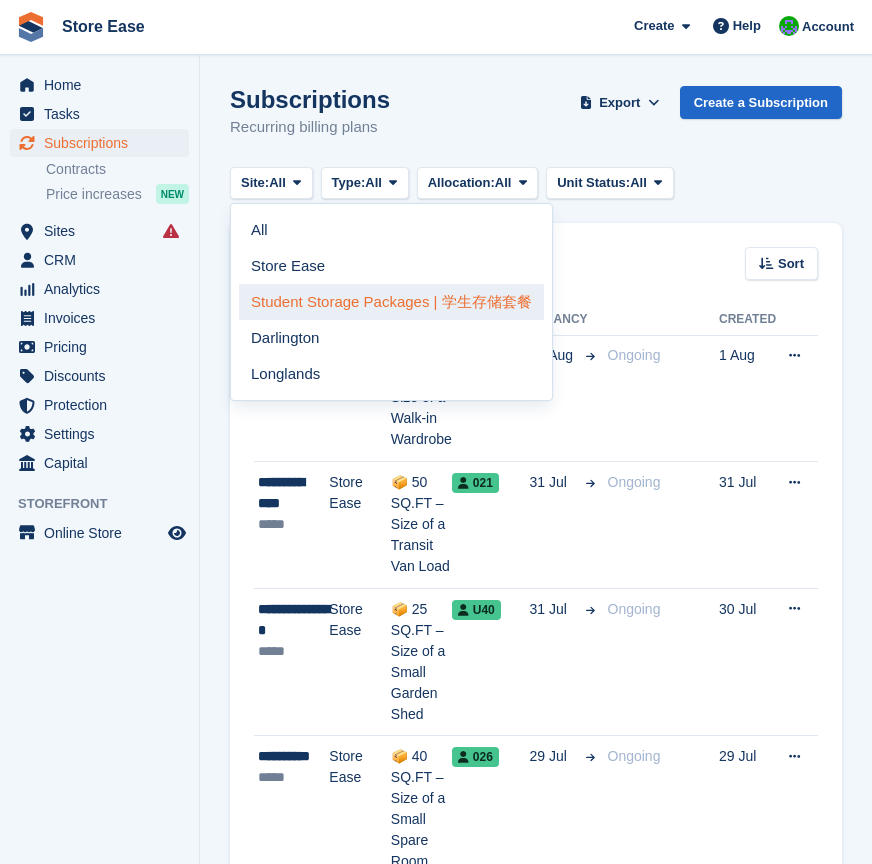 click on "Student Storage Packages | 学生存储套餐" at bounding box center [391, 302] 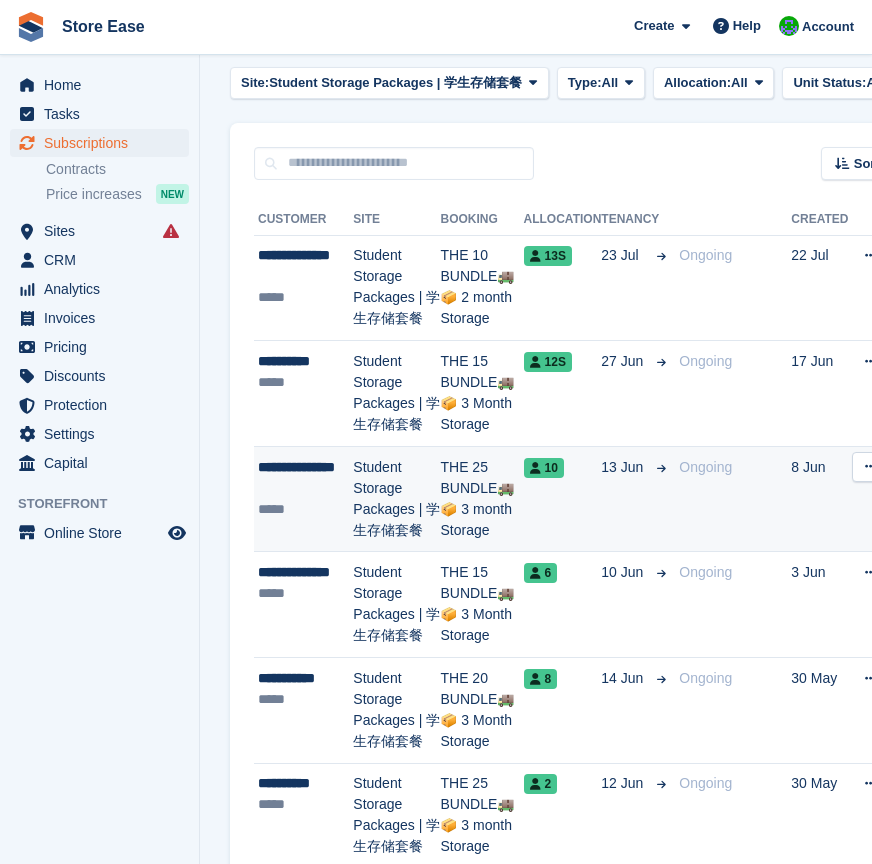 scroll, scrollTop: 0, scrollLeft: 0, axis: both 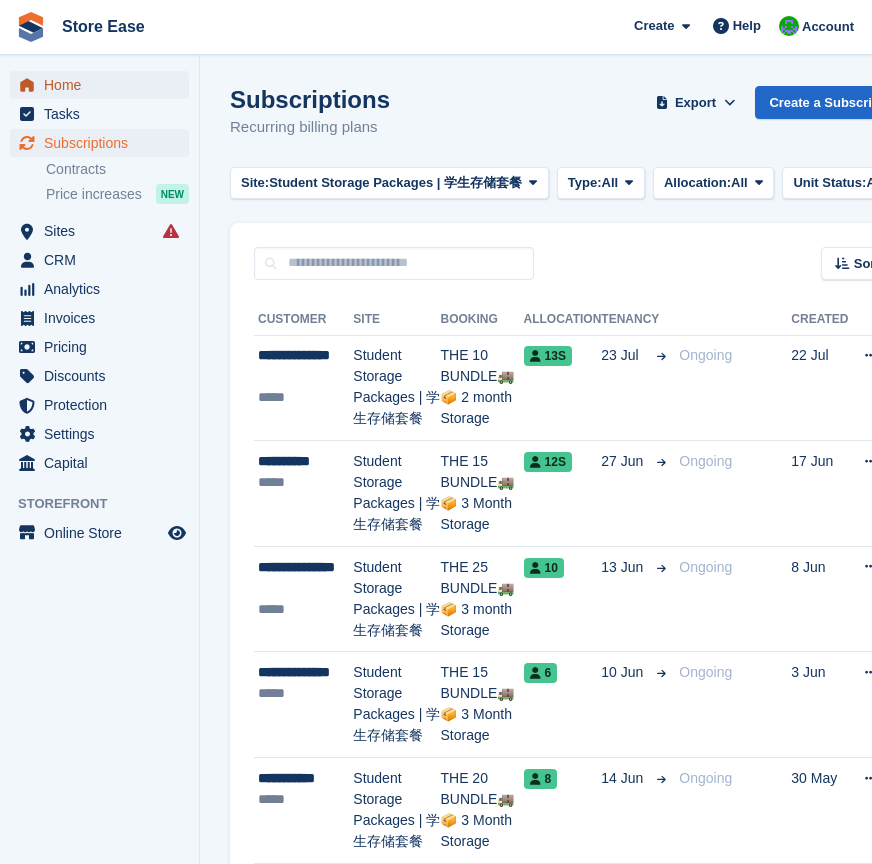 click on "Home" at bounding box center (104, 85) 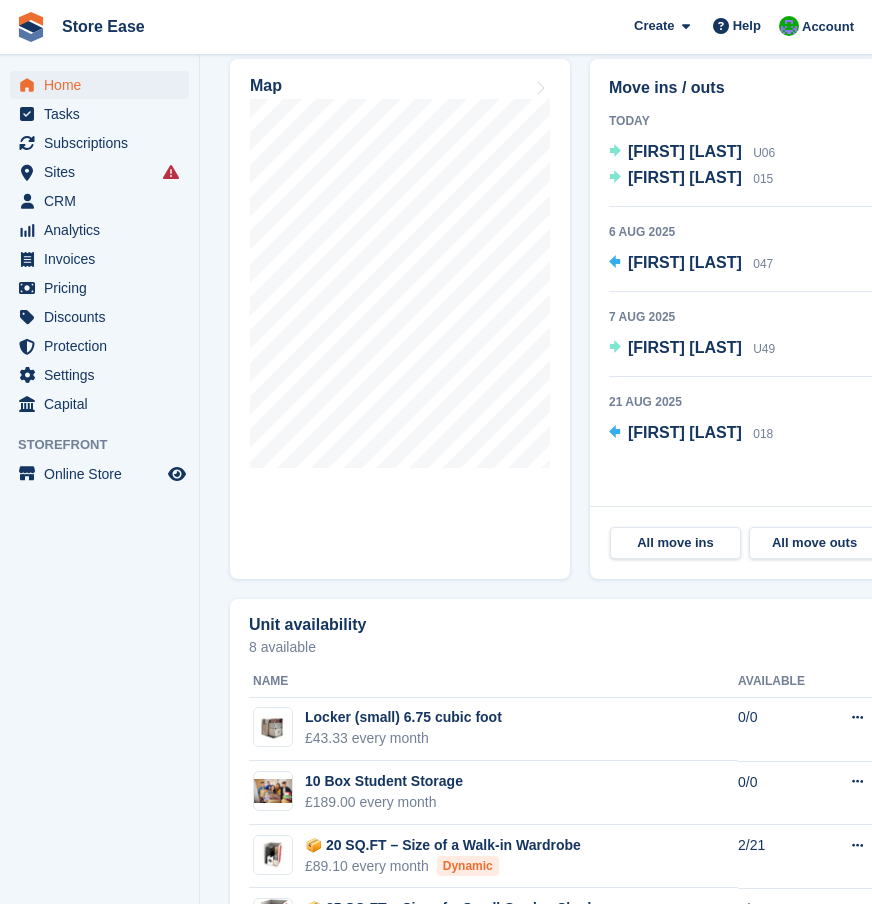 scroll, scrollTop: 813, scrollLeft: 0, axis: vertical 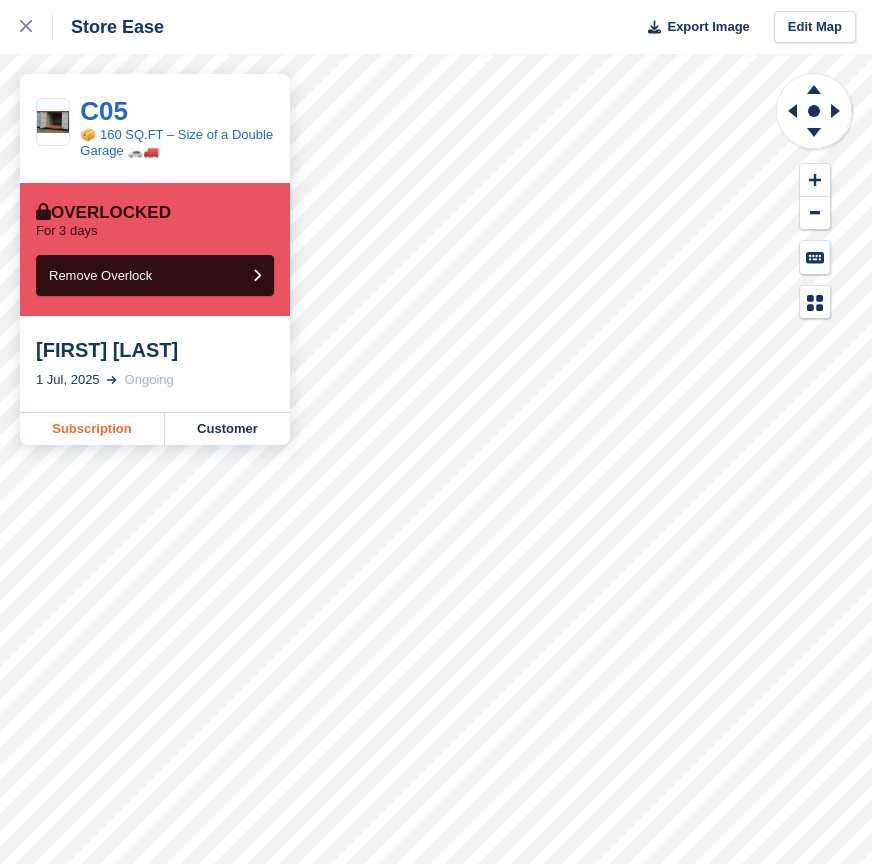 click on "Subscription" at bounding box center (92, 429) 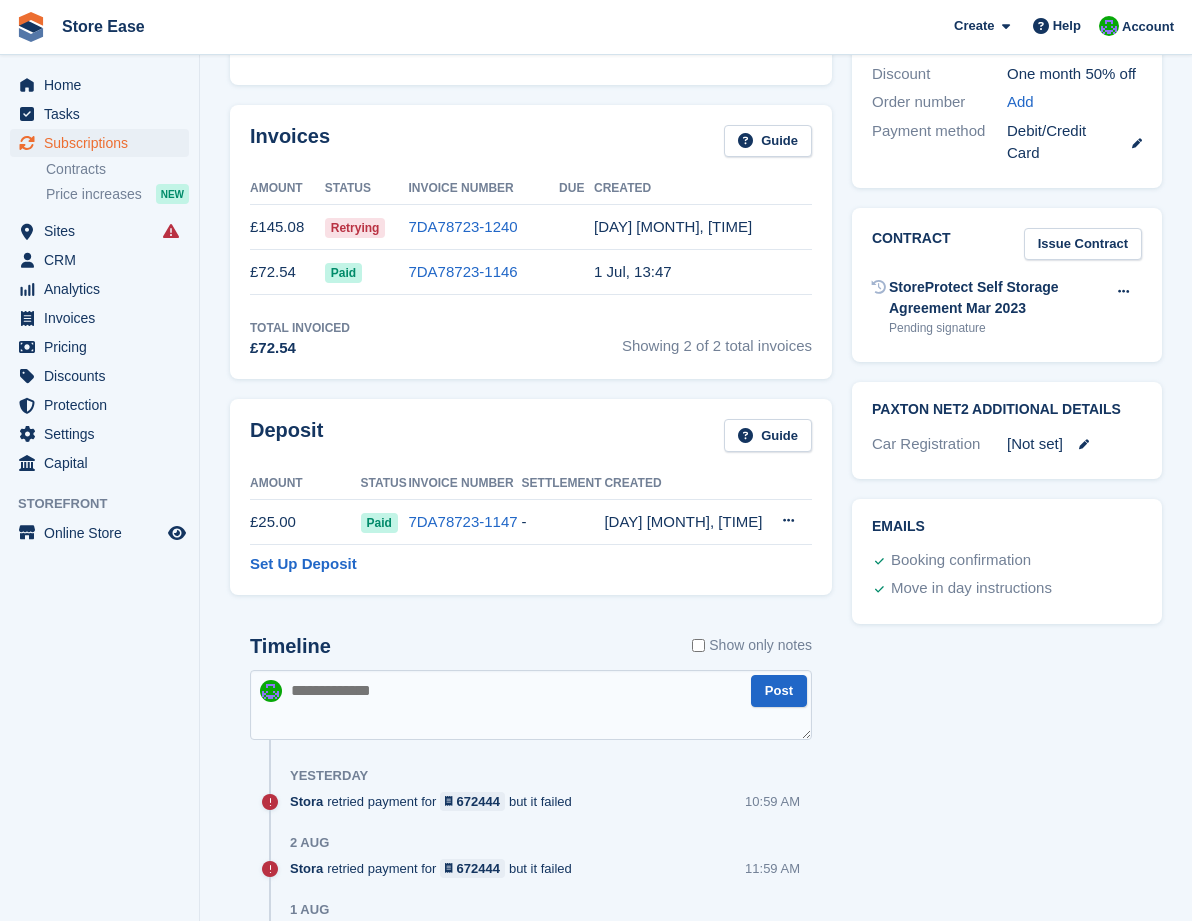 scroll, scrollTop: 900, scrollLeft: 0, axis: vertical 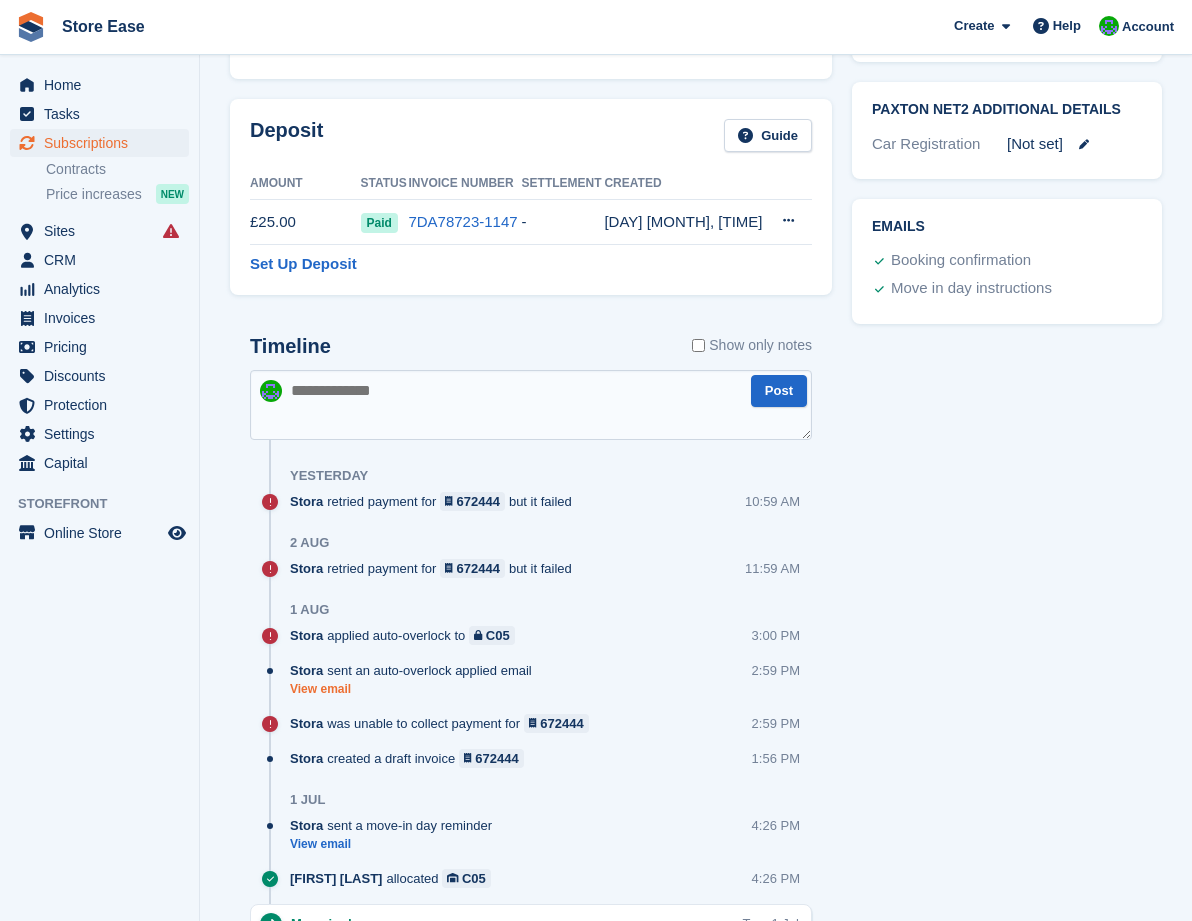 click on "View email" at bounding box center [416, 689] 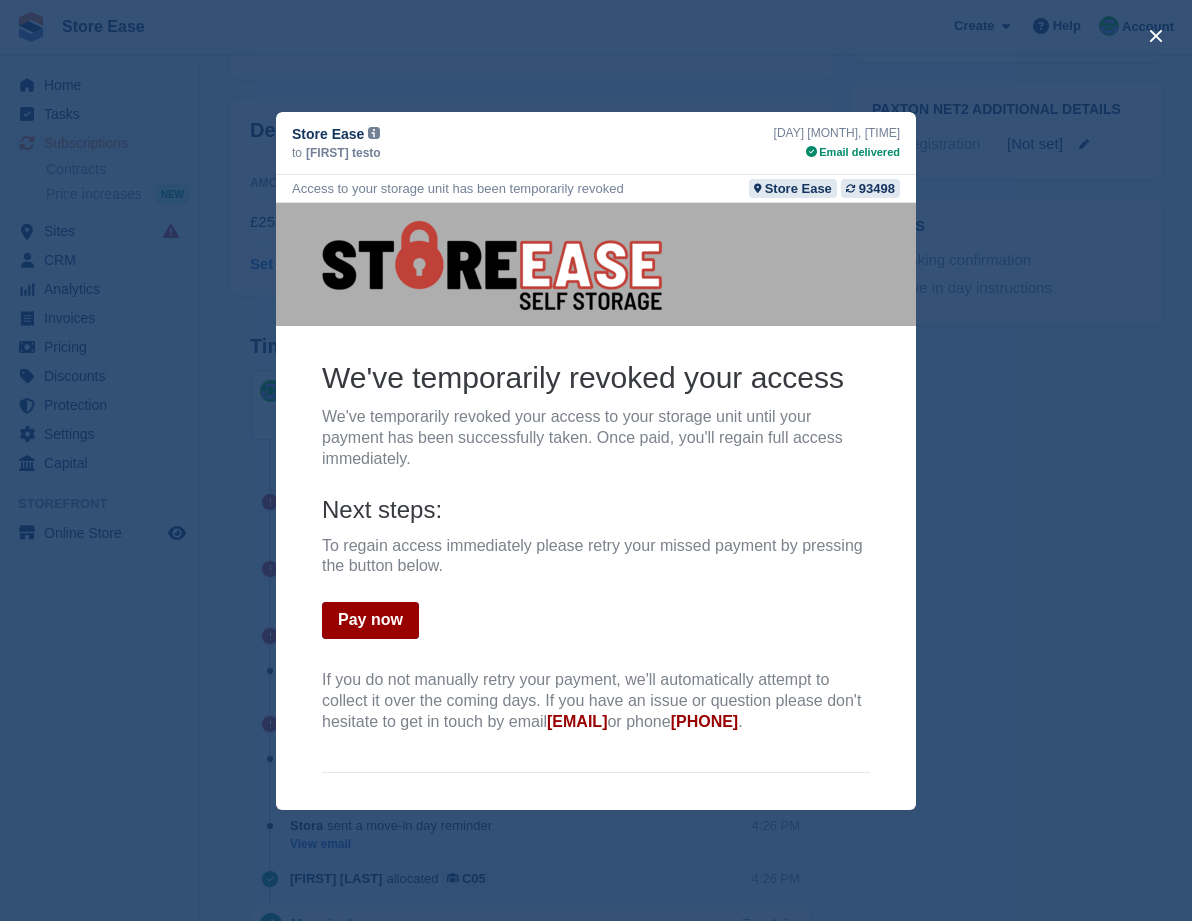 scroll, scrollTop: 700, scrollLeft: 0, axis: vertical 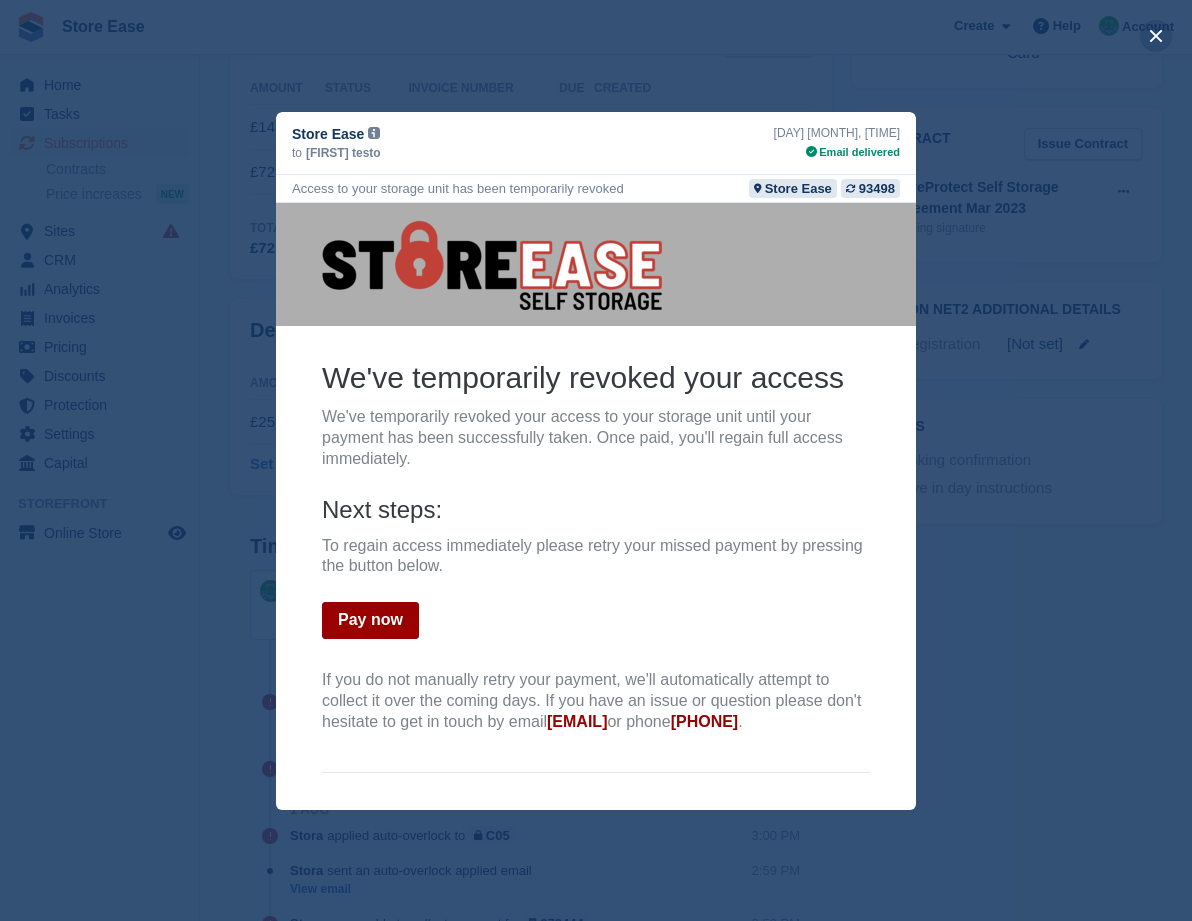 click at bounding box center (1156, 36) 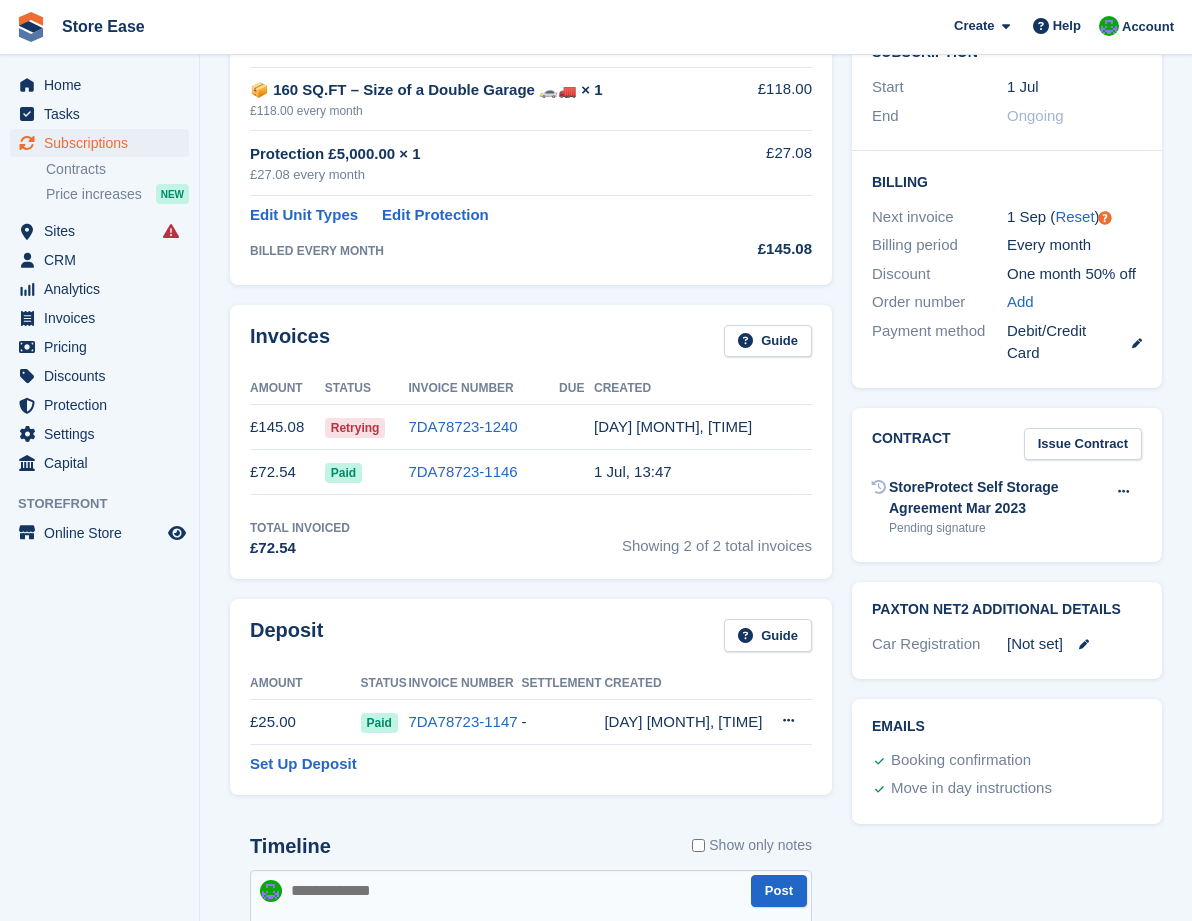 scroll, scrollTop: 300, scrollLeft: 0, axis: vertical 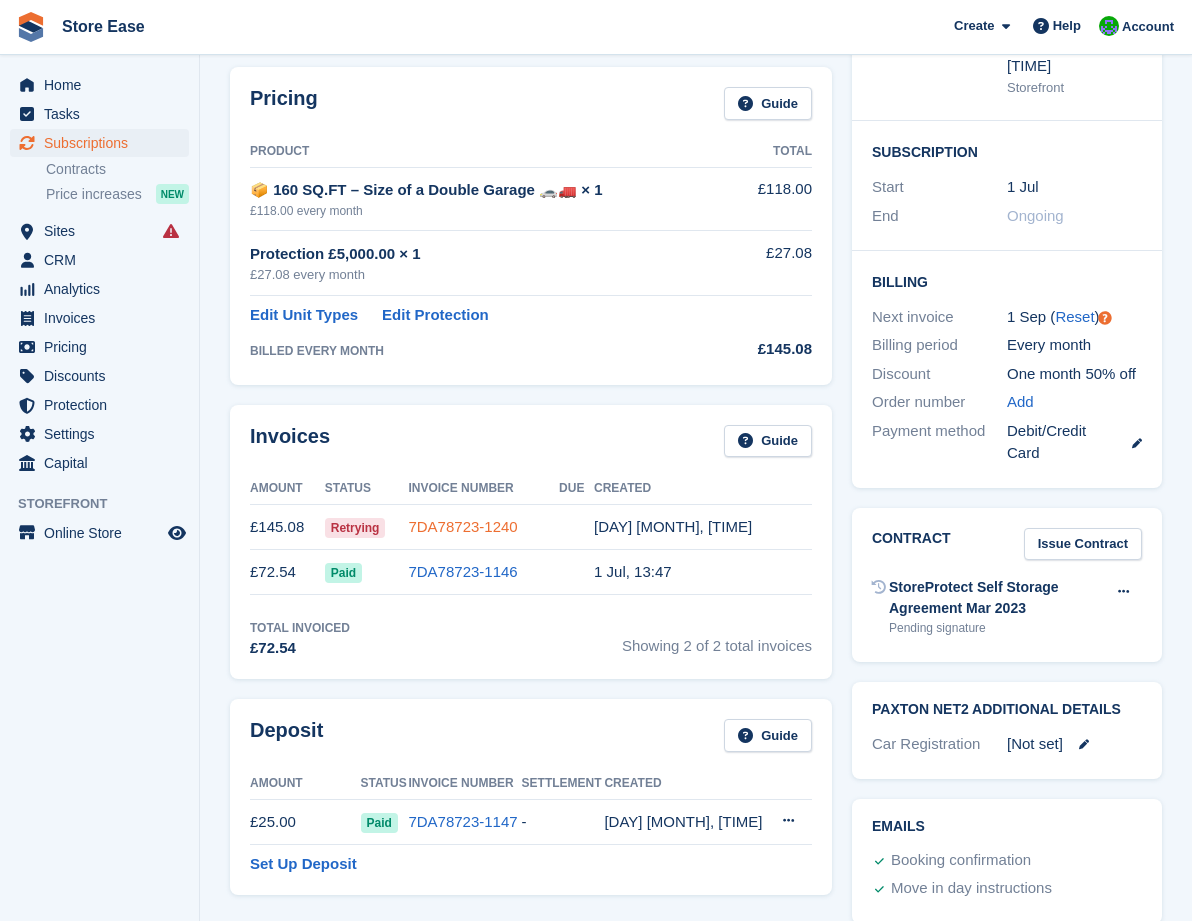 click on "7DA78723-1240" at bounding box center (462, 526) 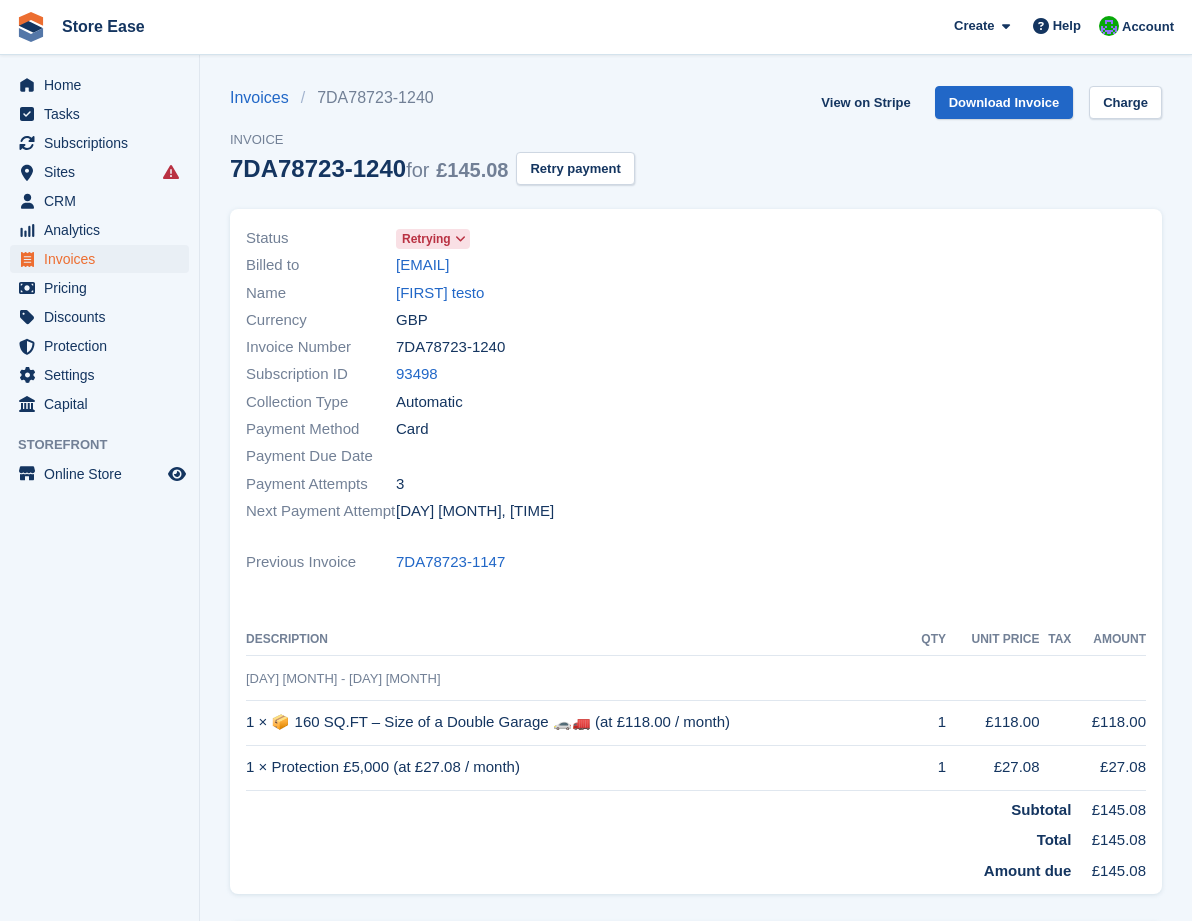 scroll, scrollTop: 0, scrollLeft: 0, axis: both 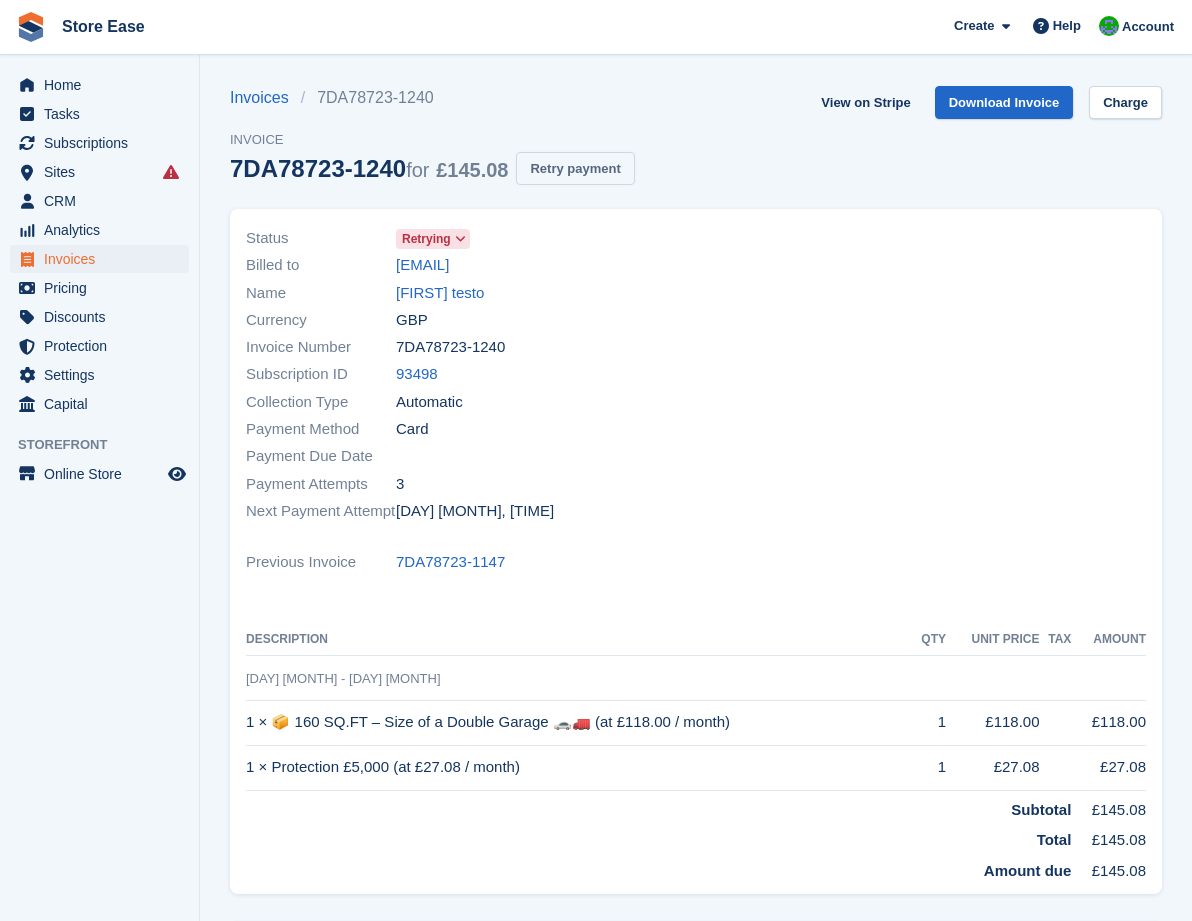 click on "Retry payment" at bounding box center (575, 168) 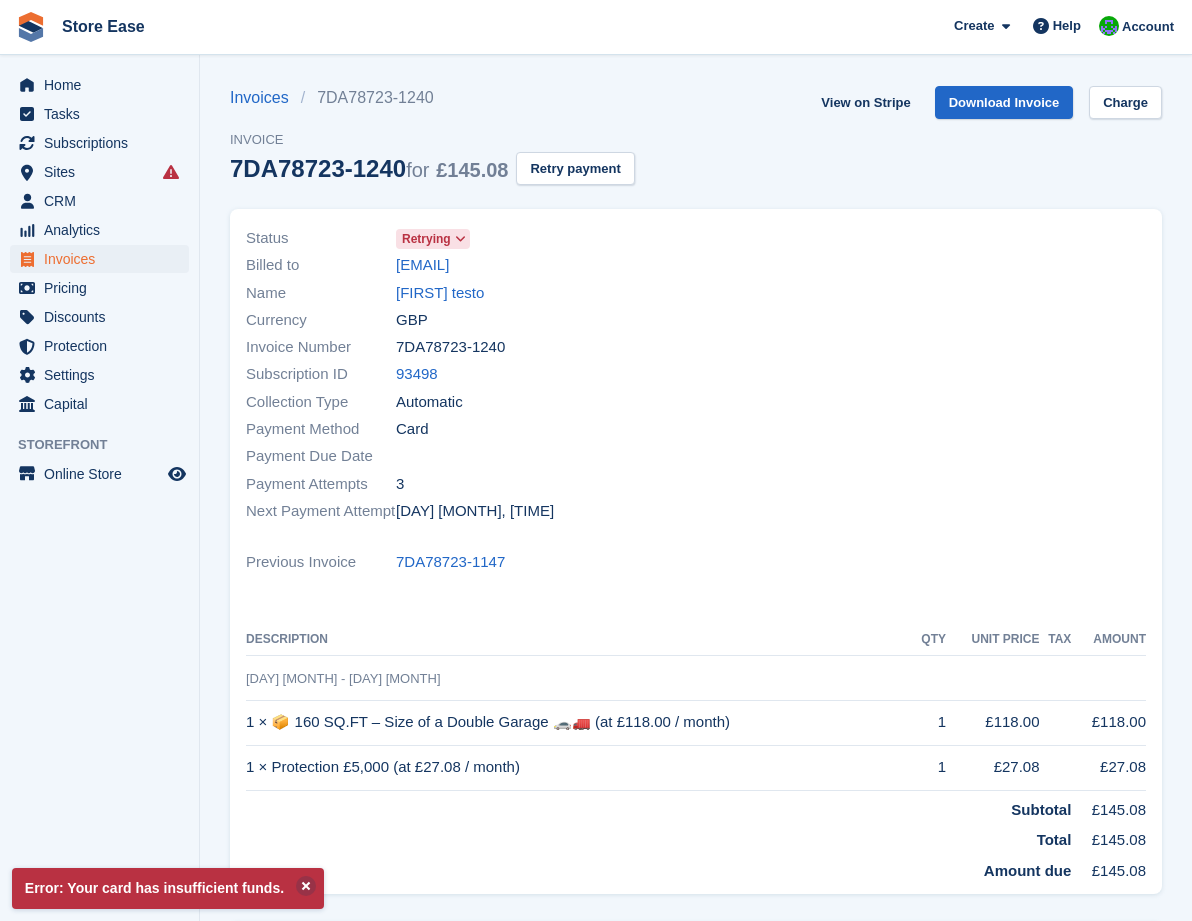 scroll, scrollTop: 0, scrollLeft: 0, axis: both 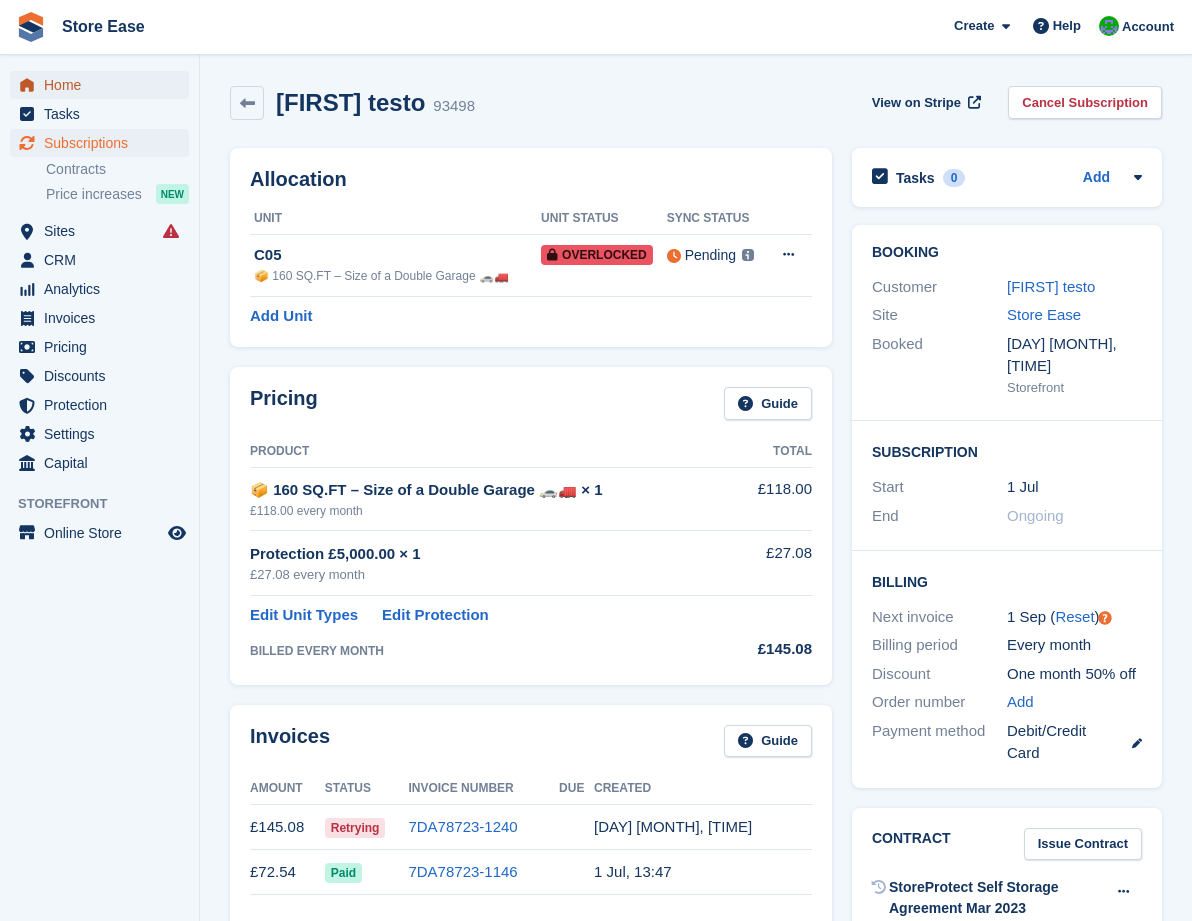 click on "Home" at bounding box center [104, 85] 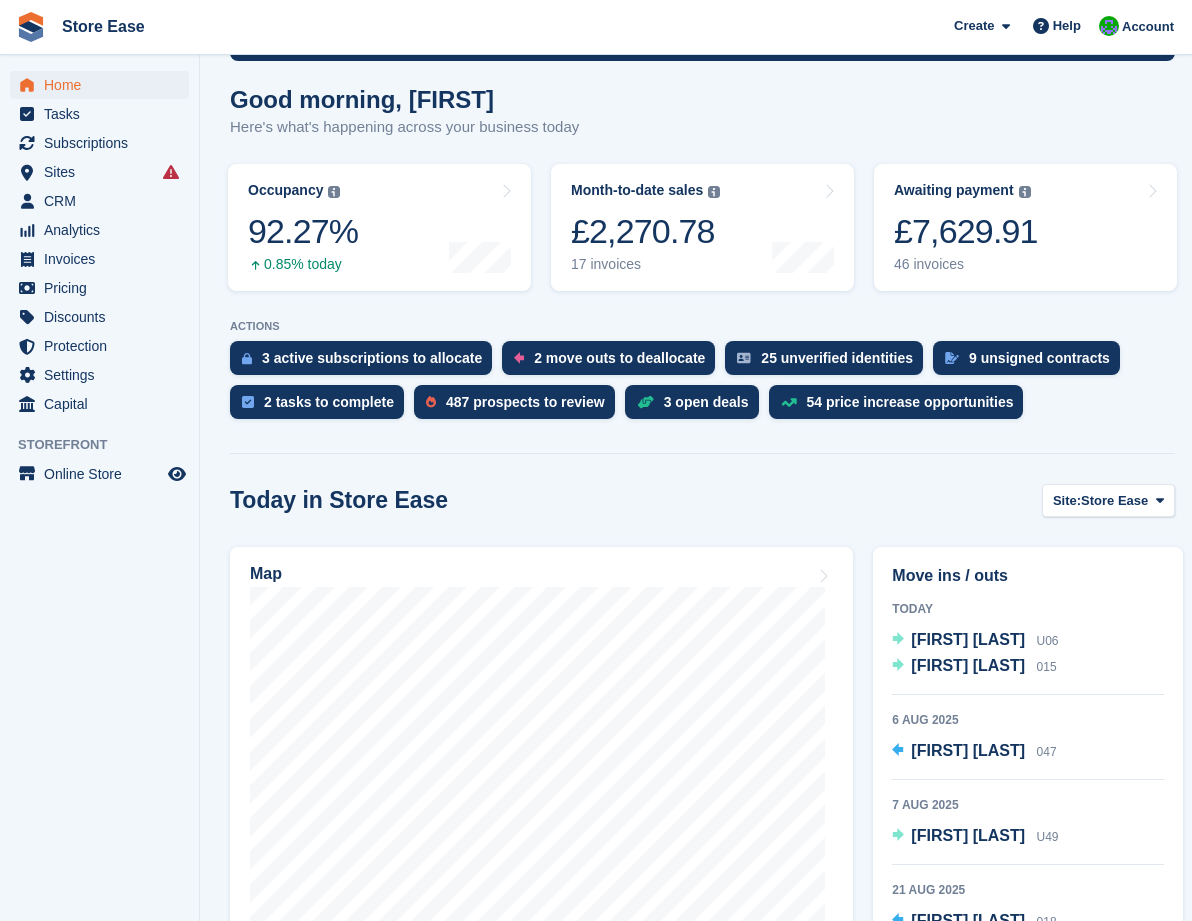 scroll, scrollTop: 0, scrollLeft: 0, axis: both 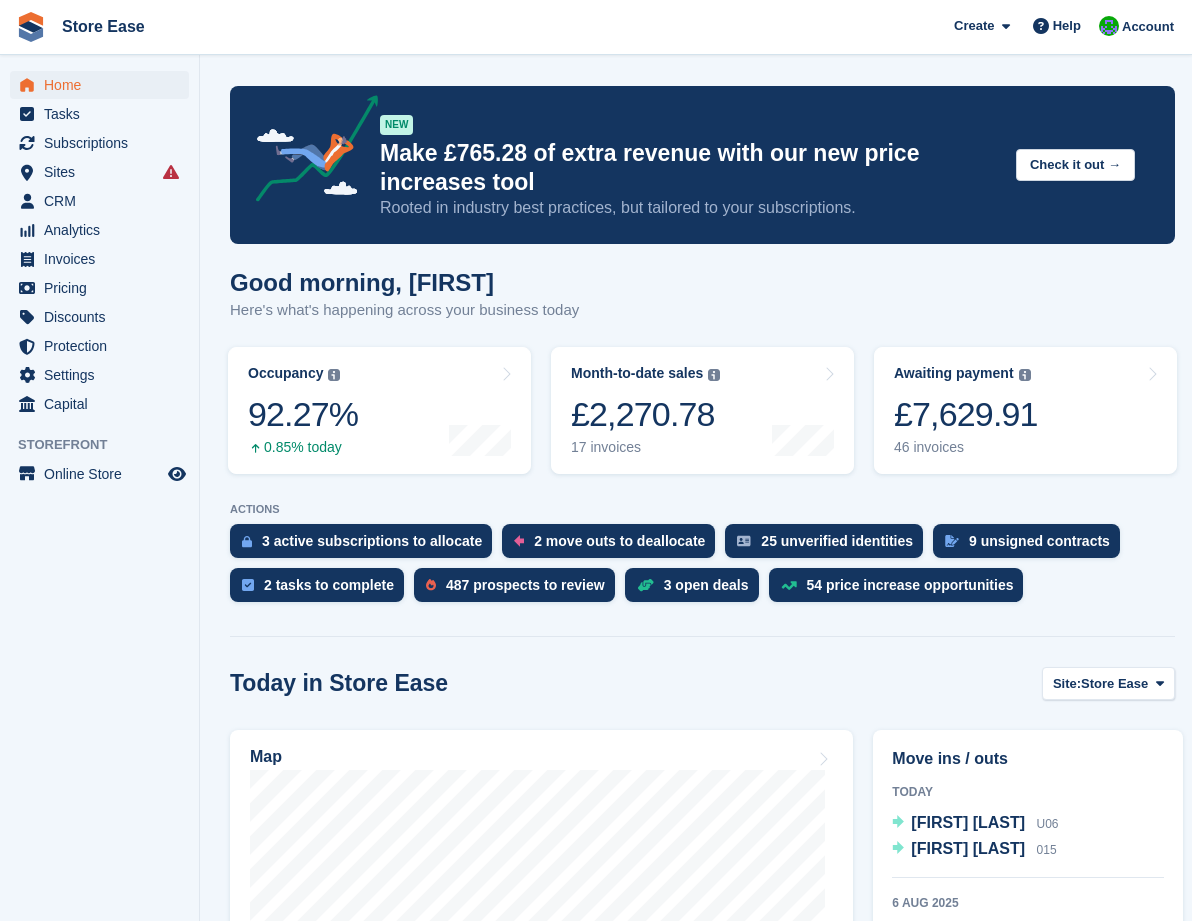 click on "Home
Tasks
Subscriptions
Subscriptions
Subscriptions
Contracts
Price increases
NEW
Contracts
Price increases
NEW
Sites
Sites
Sites
Store Ease" at bounding box center [100, 515] 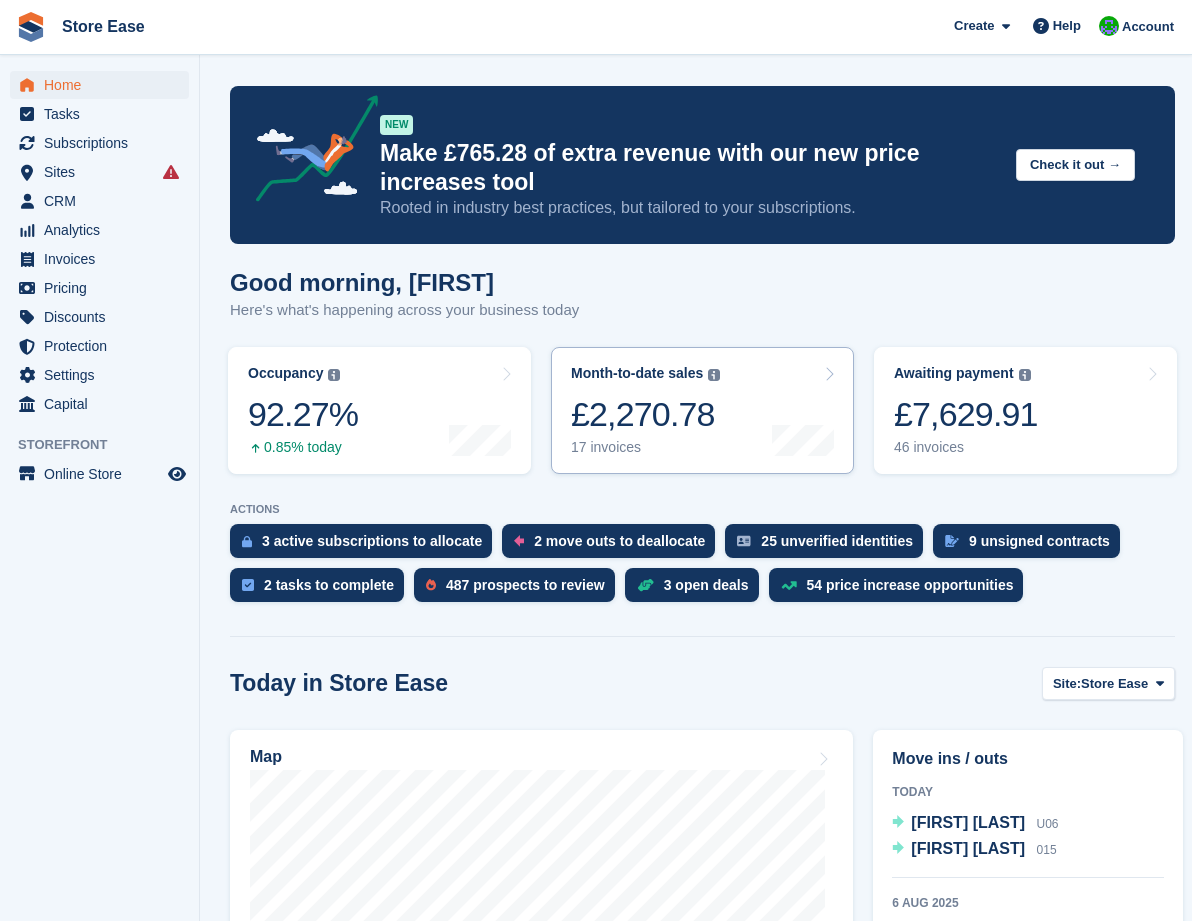 click on "£2,270.78" at bounding box center (645, 414) 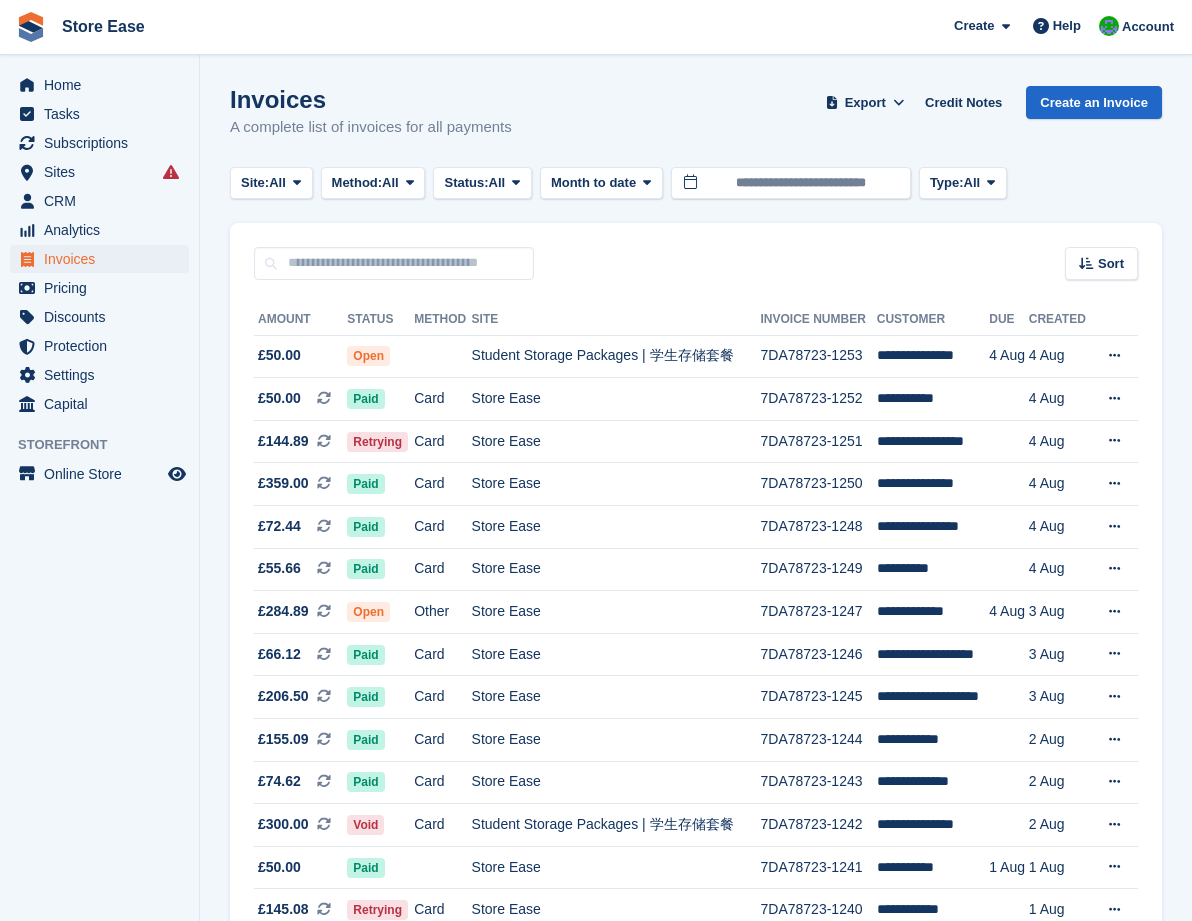 scroll, scrollTop: 0, scrollLeft: 0, axis: both 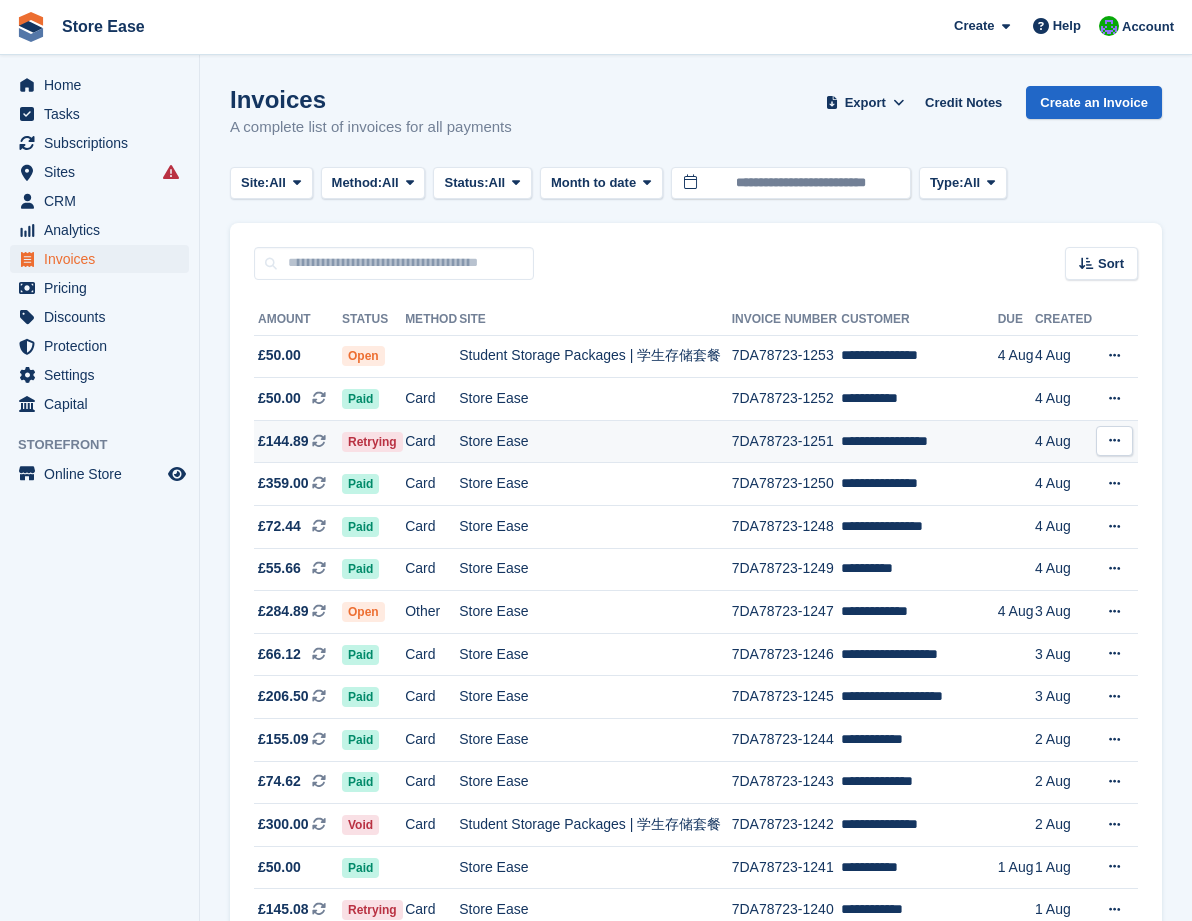 click on "Store Ease" at bounding box center (595, 441) 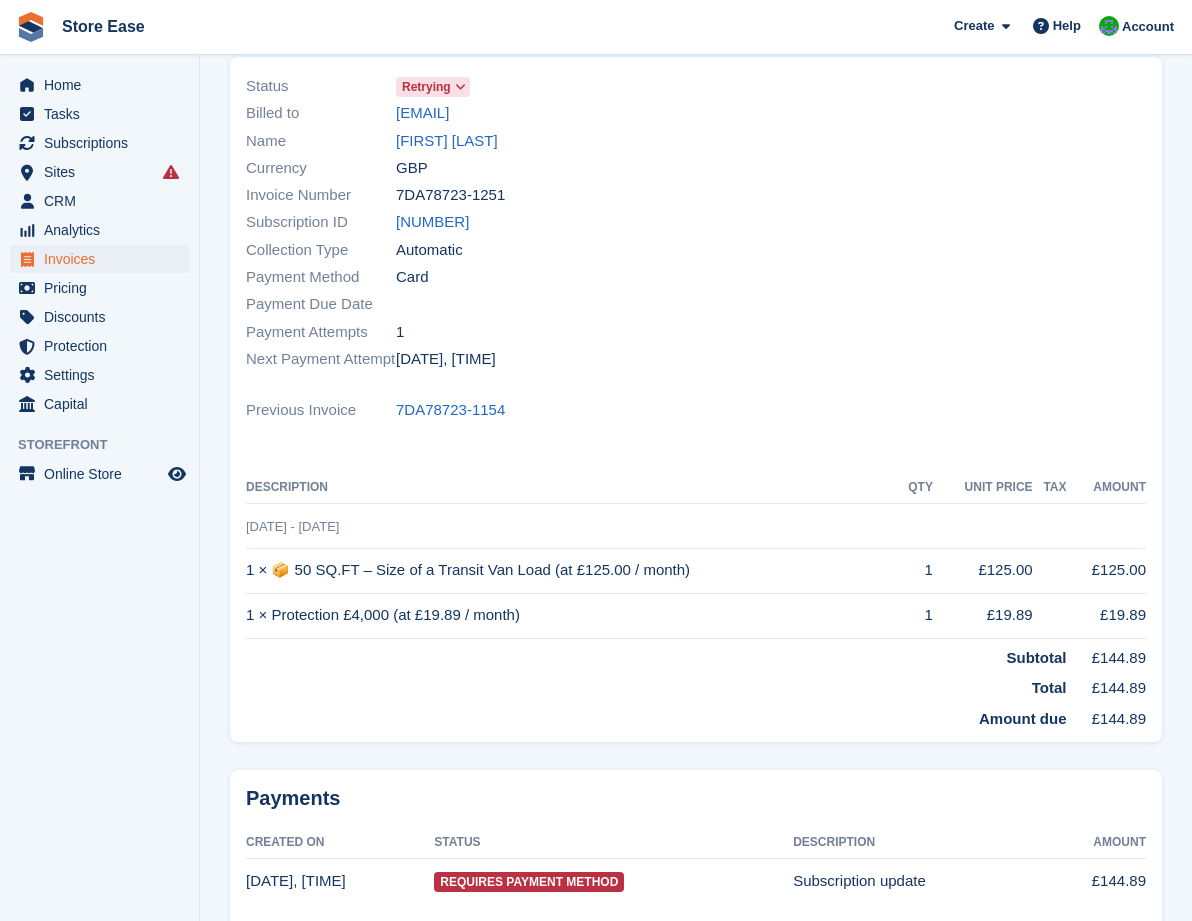 scroll, scrollTop: 52, scrollLeft: 0, axis: vertical 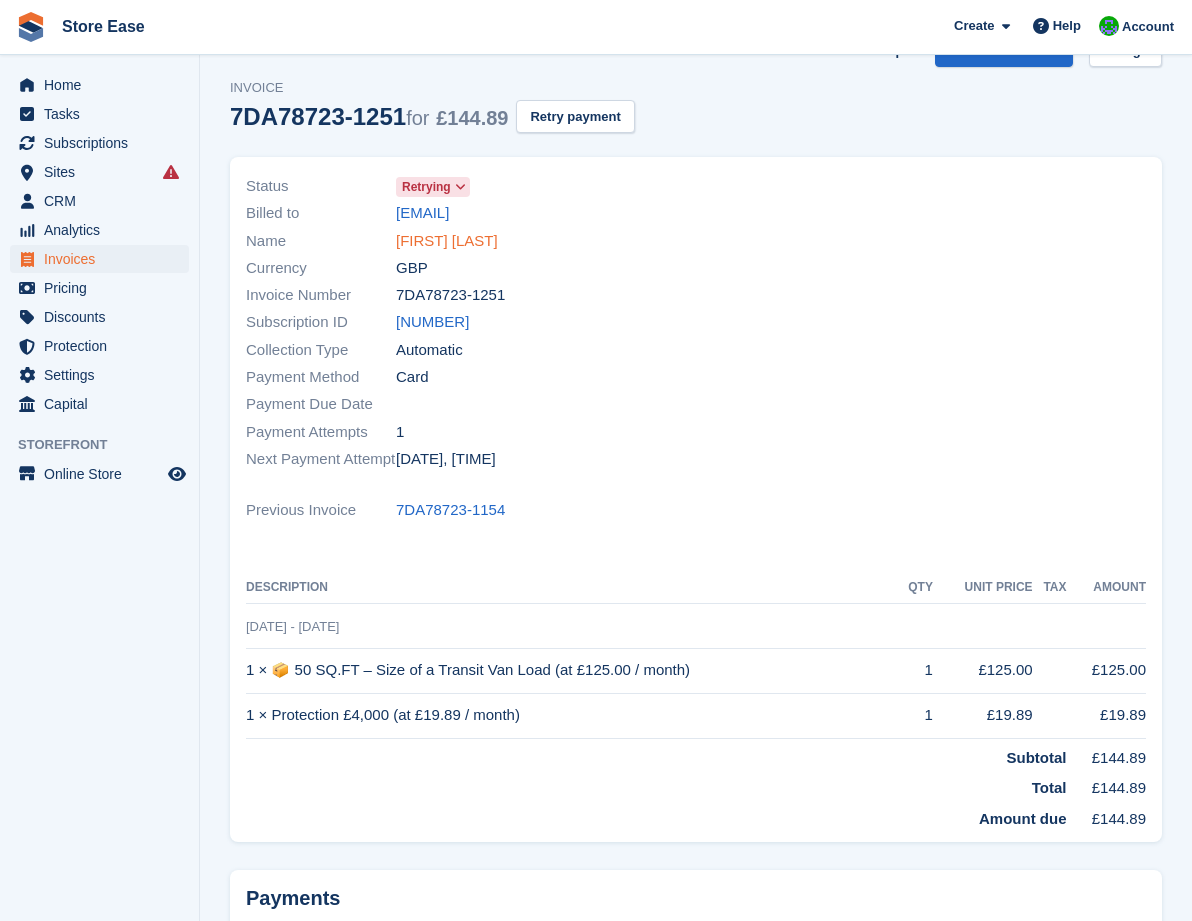 click on "Jessica Gilfellan" at bounding box center (447, 241) 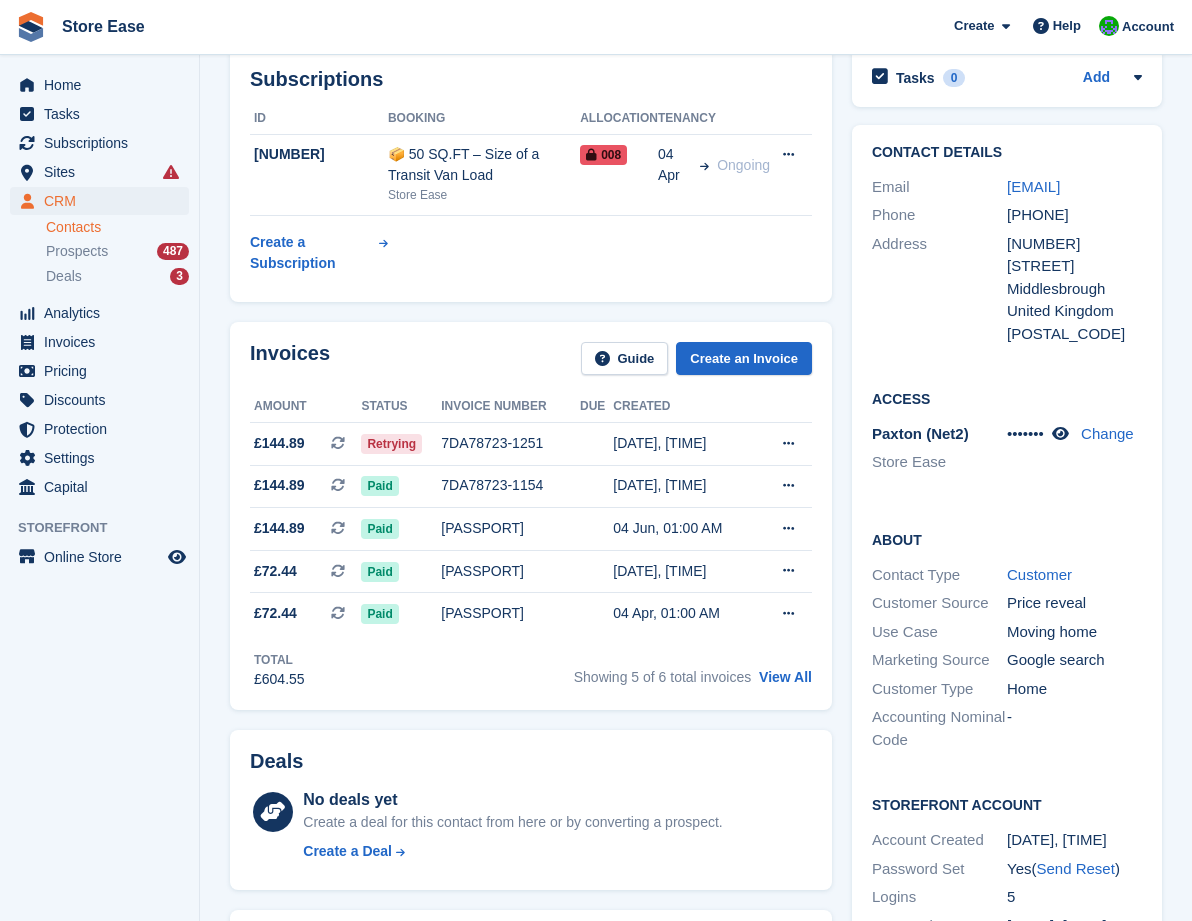 scroll, scrollTop: 0, scrollLeft: 0, axis: both 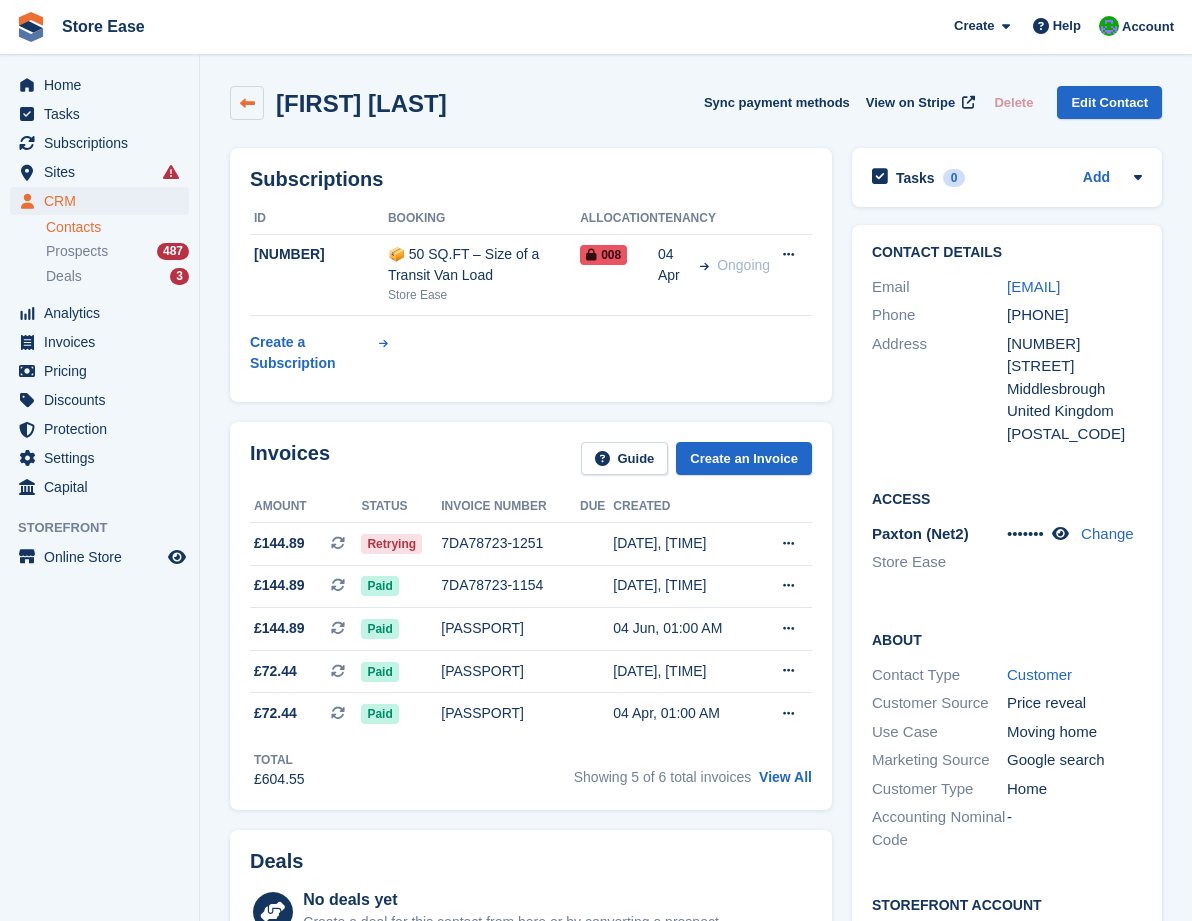 click at bounding box center [247, 103] 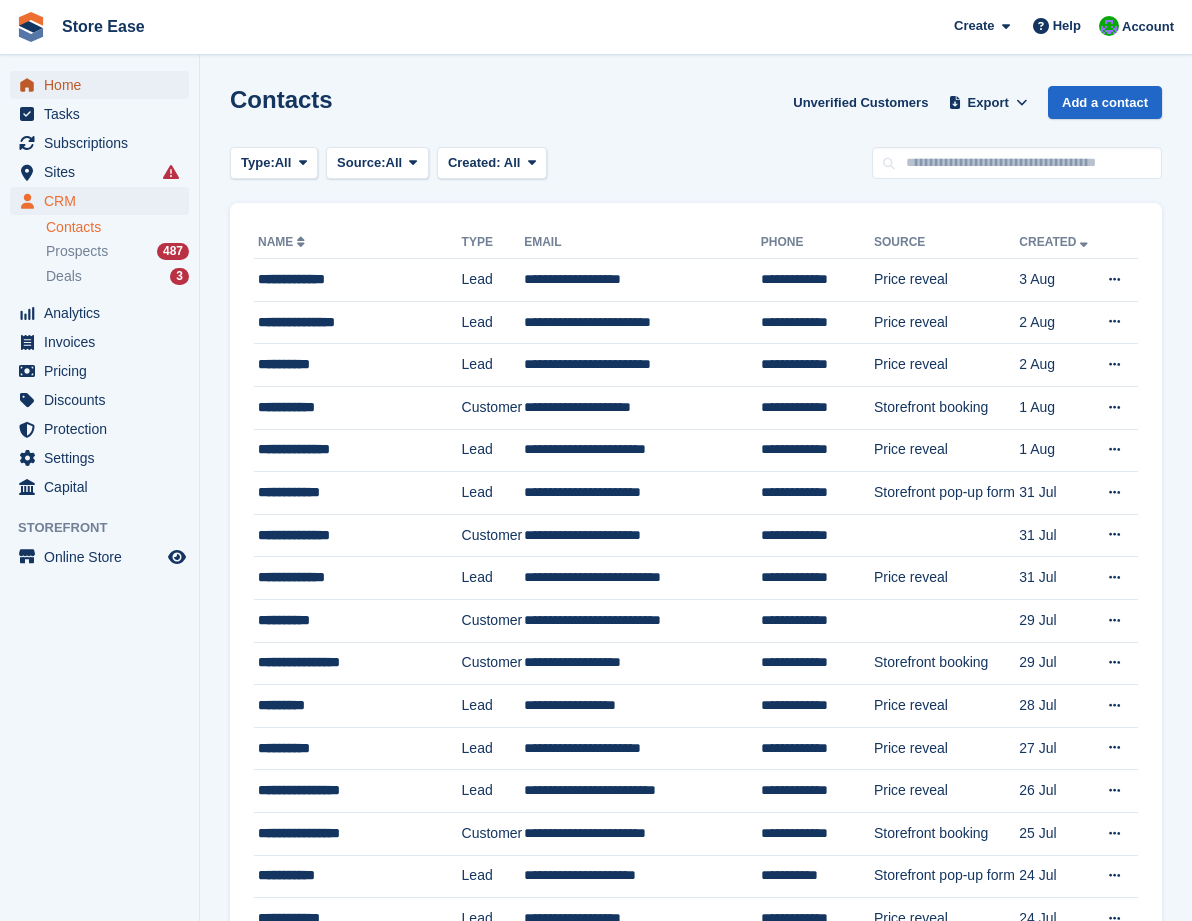 click on "Home" at bounding box center [104, 85] 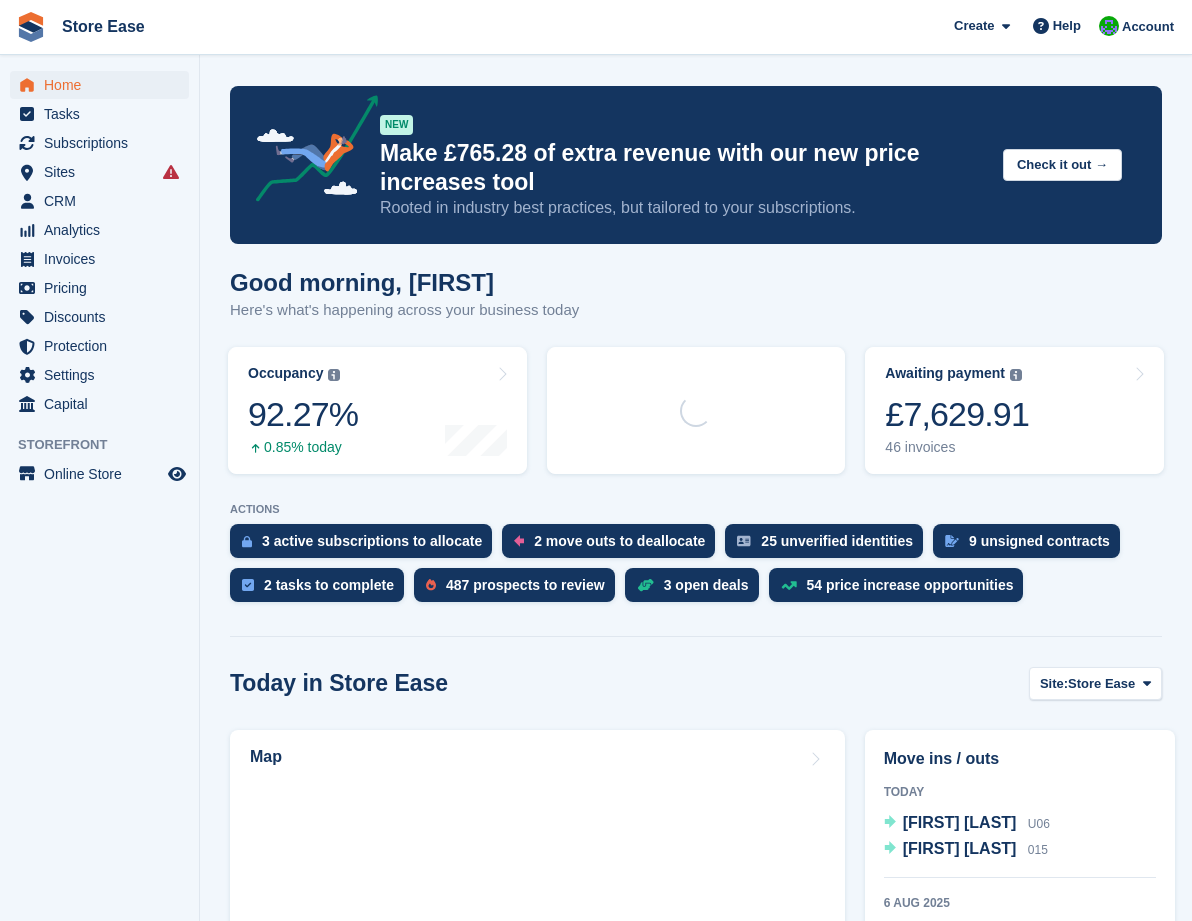 scroll, scrollTop: 0, scrollLeft: 0, axis: both 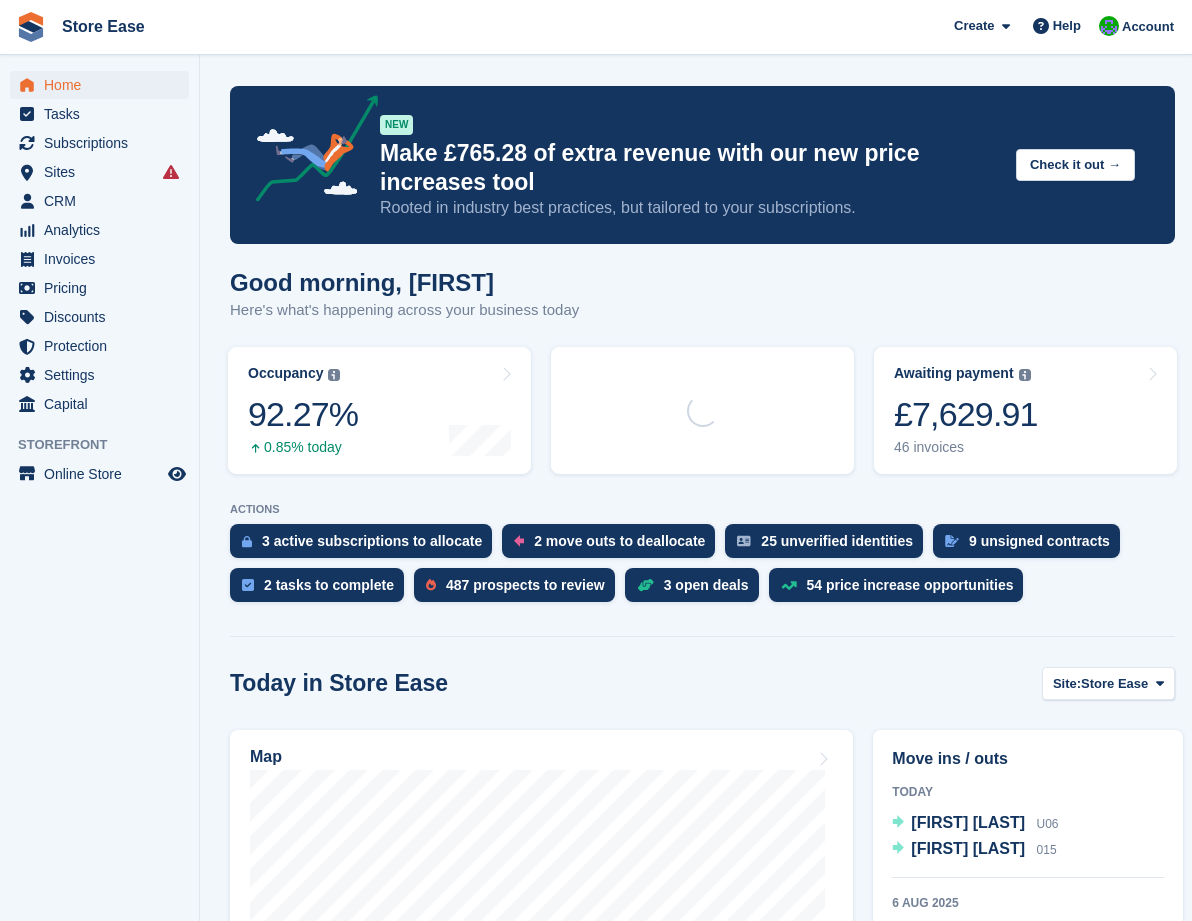 click at bounding box center [703, 411] 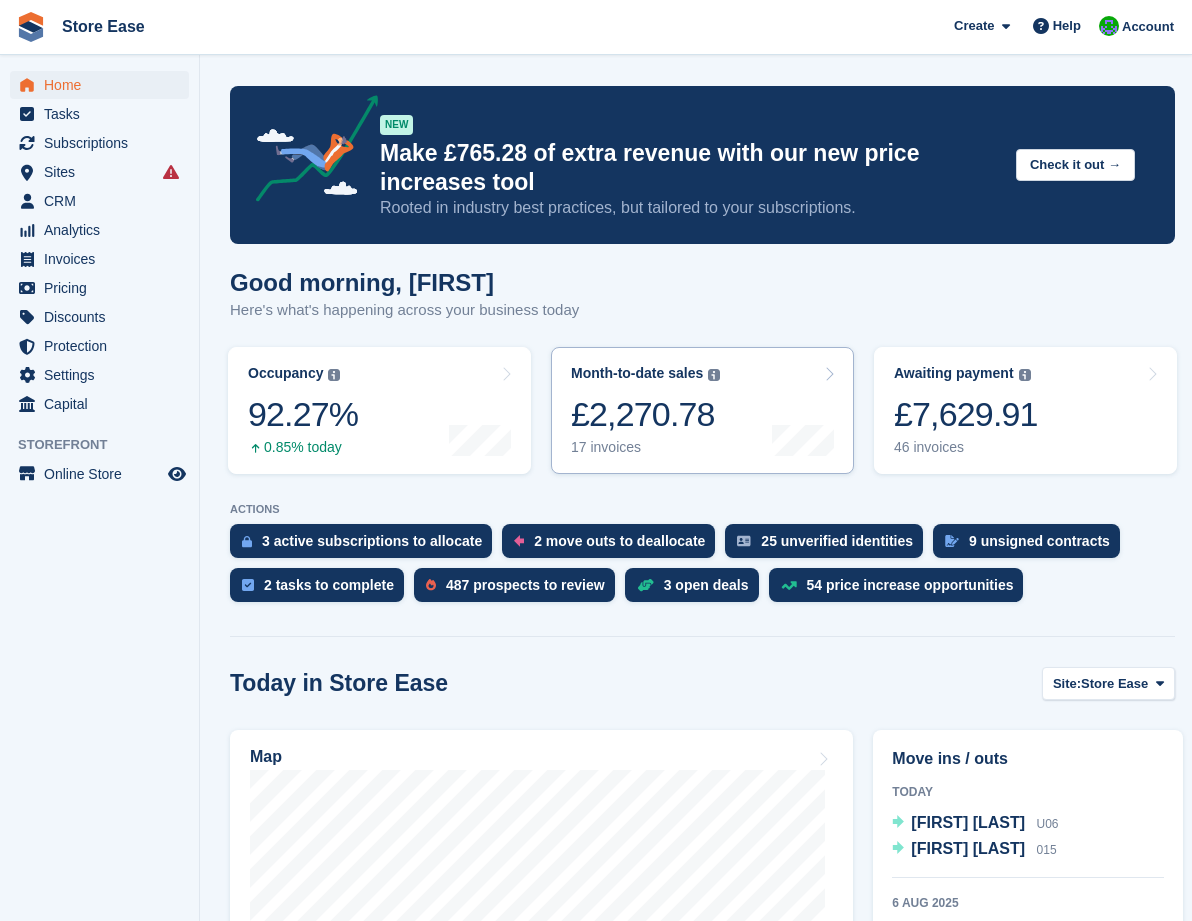 click on "£2,270.78" at bounding box center [645, 414] 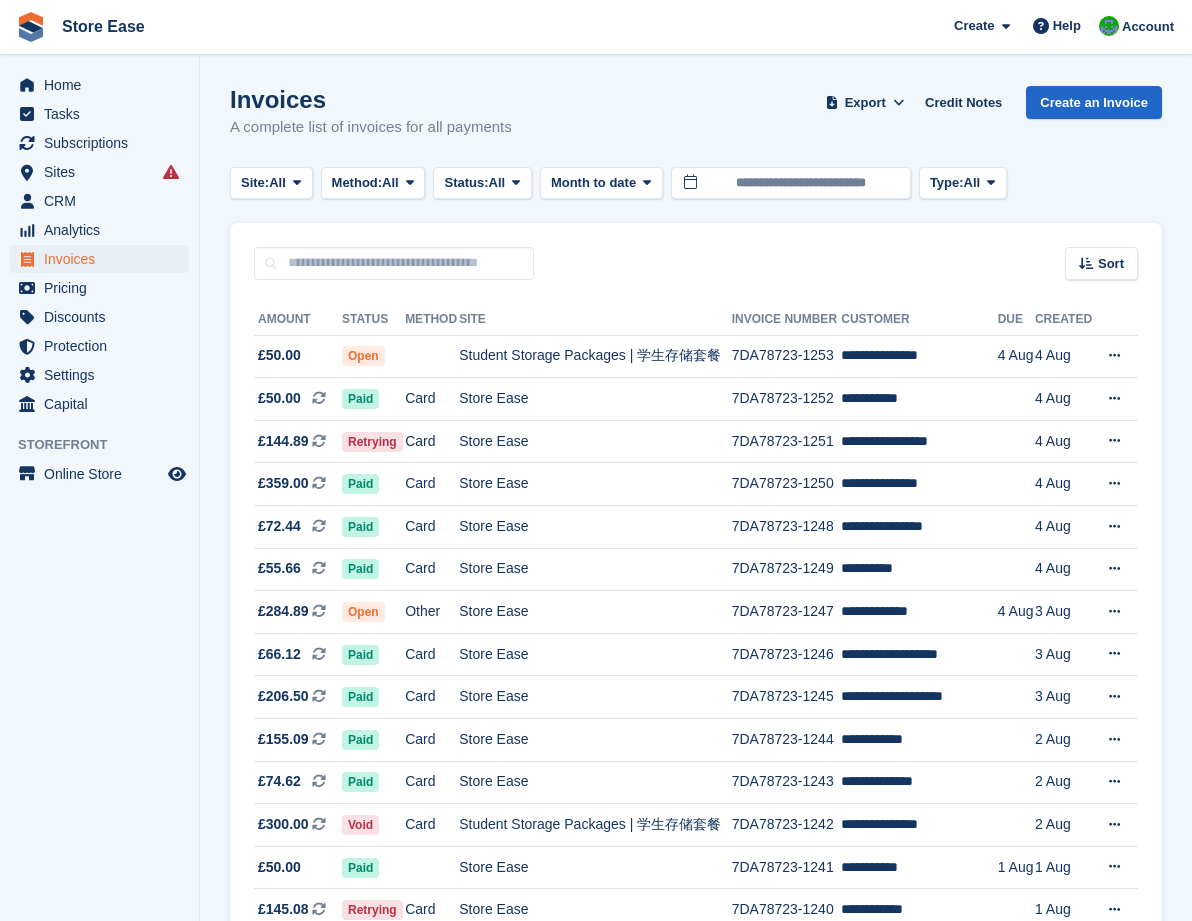 scroll, scrollTop: 0, scrollLeft: 0, axis: both 